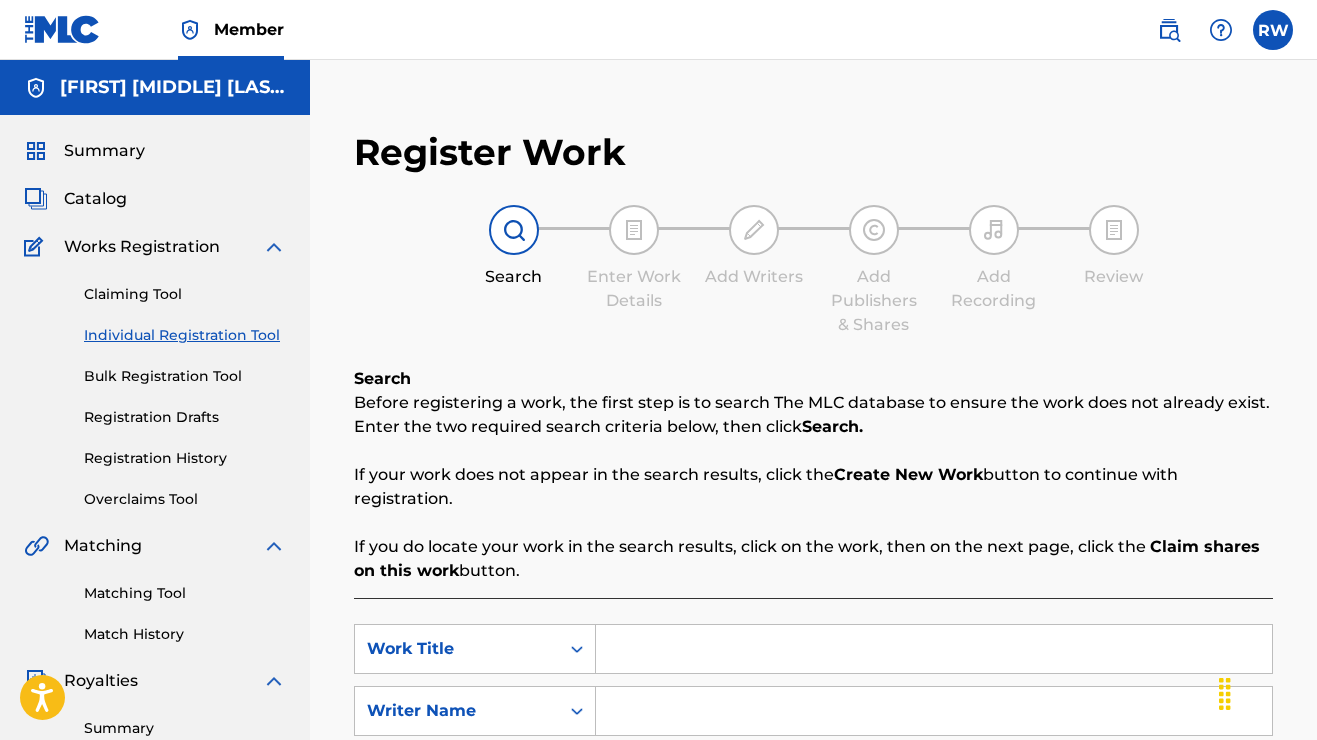 scroll, scrollTop: -2, scrollLeft: 0, axis: vertical 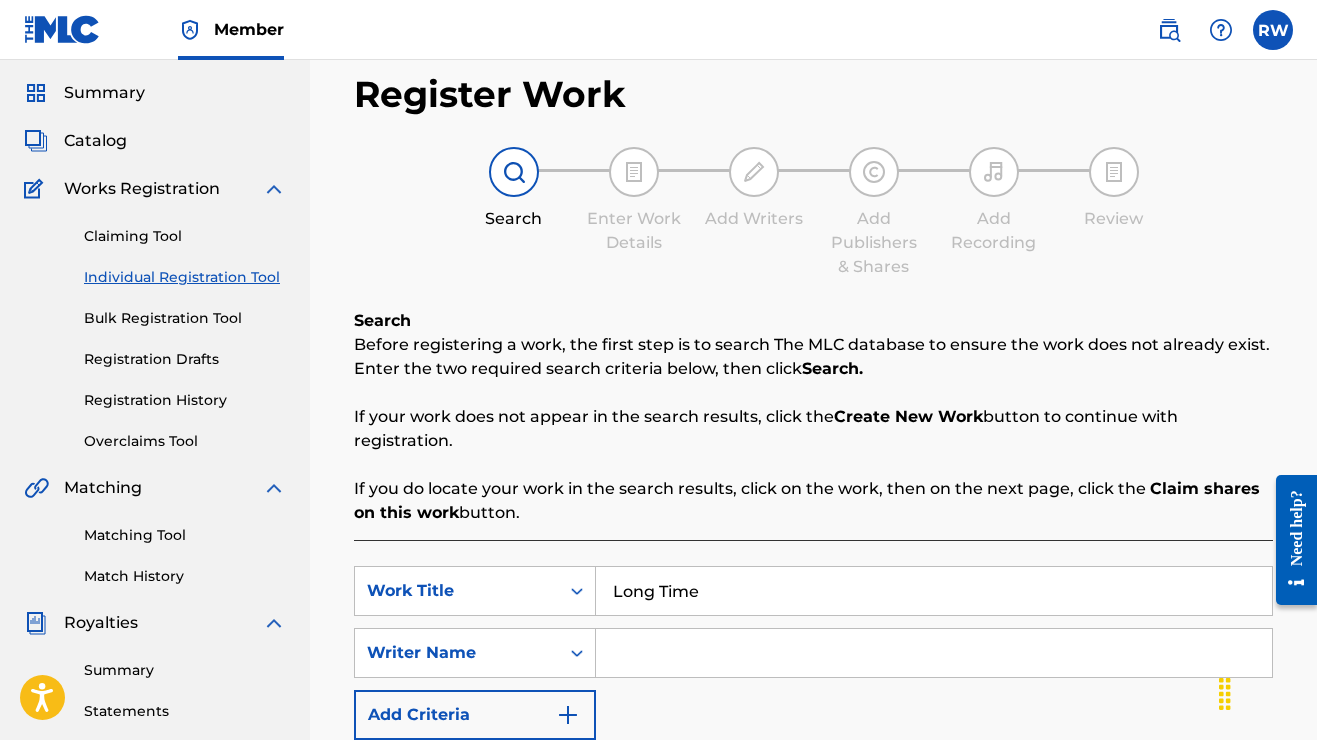 type on "Long Time" 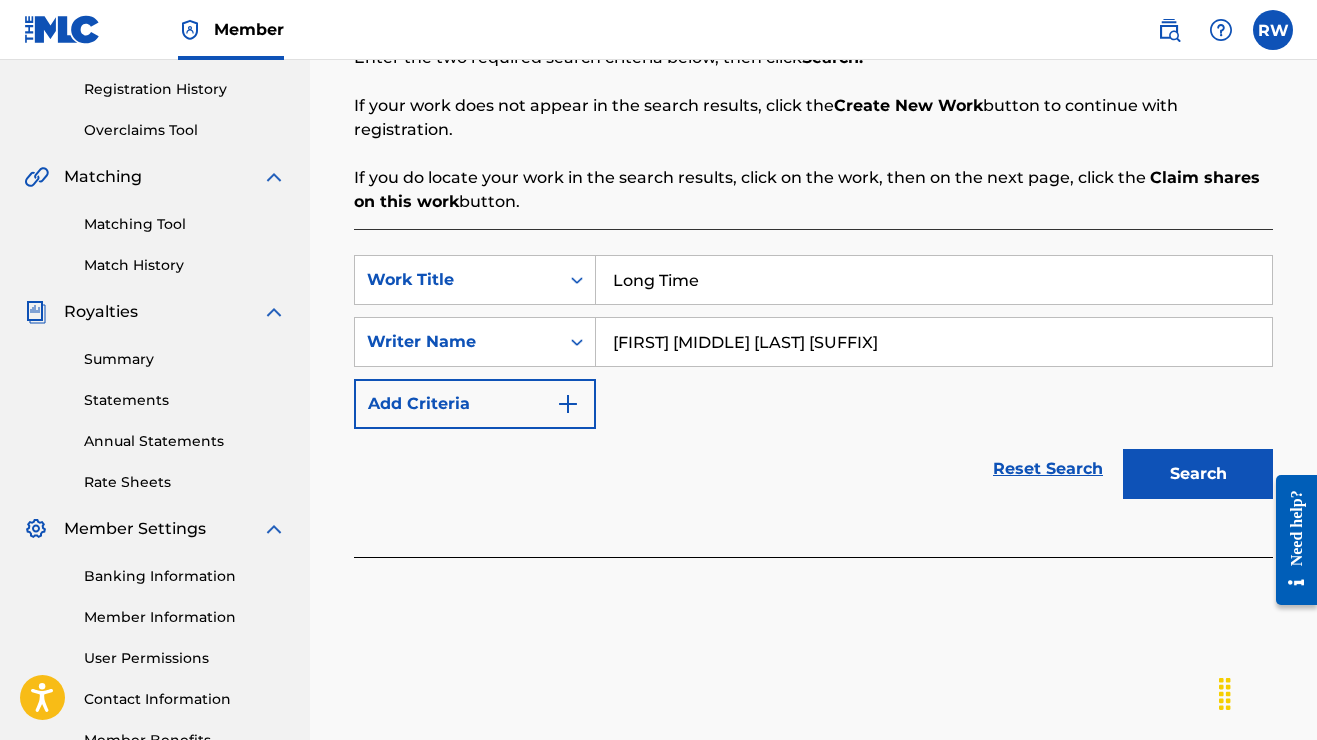 scroll, scrollTop: 378, scrollLeft: 0, axis: vertical 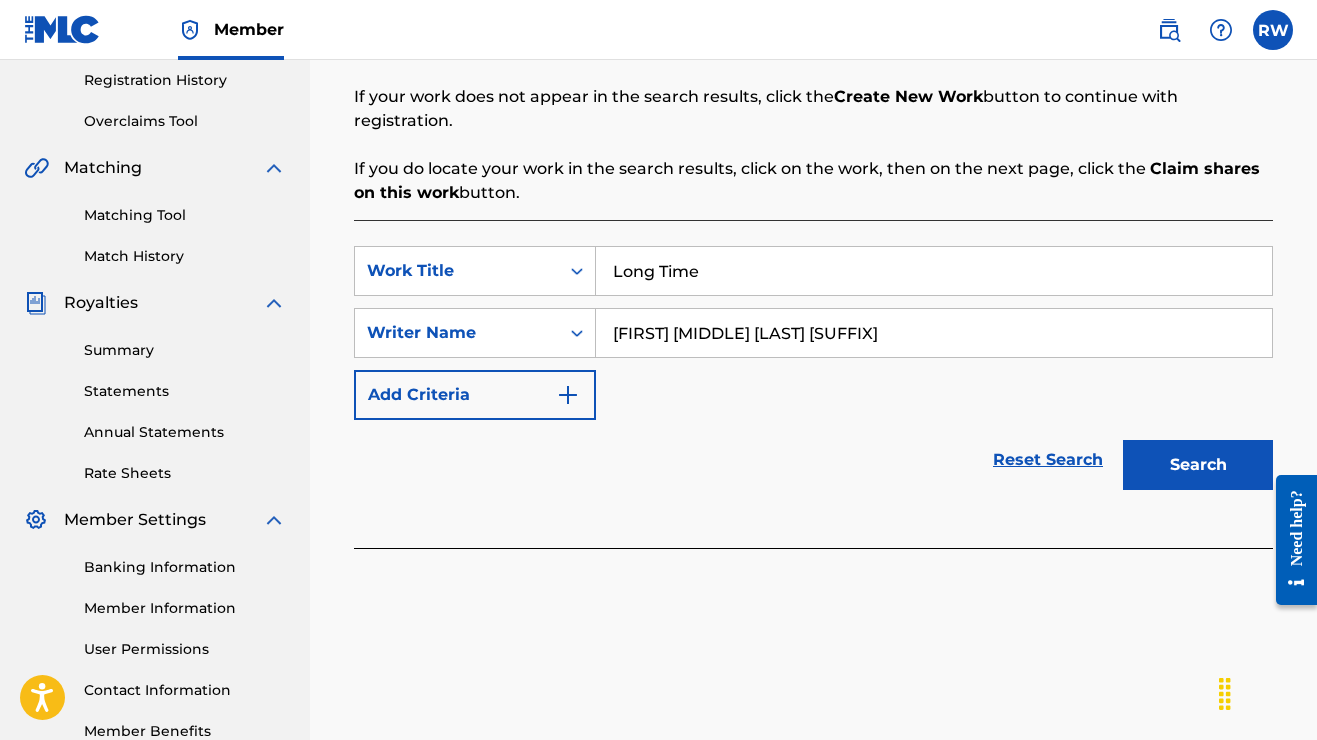 type on "[FIRST] [MIDDLE] [LAST] [SUFFIX]" 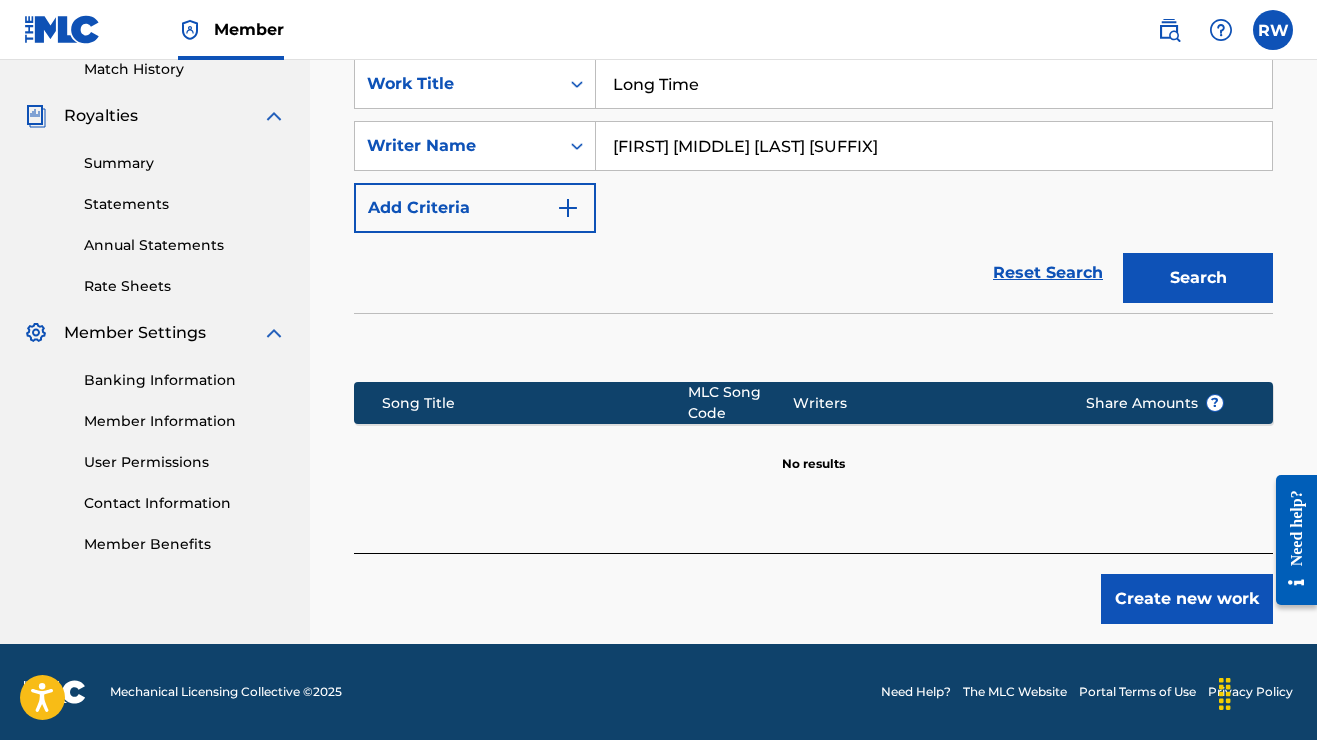 scroll, scrollTop: 565, scrollLeft: 0, axis: vertical 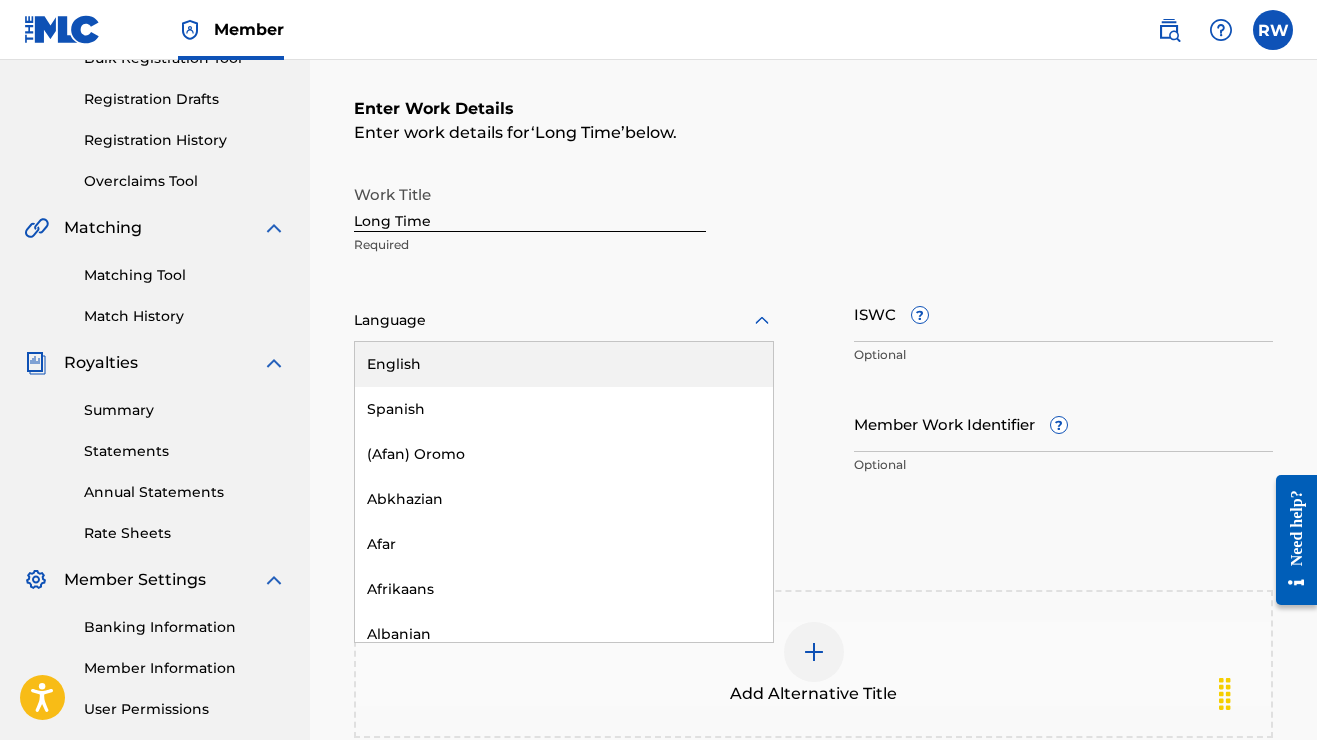 click at bounding box center [564, 320] 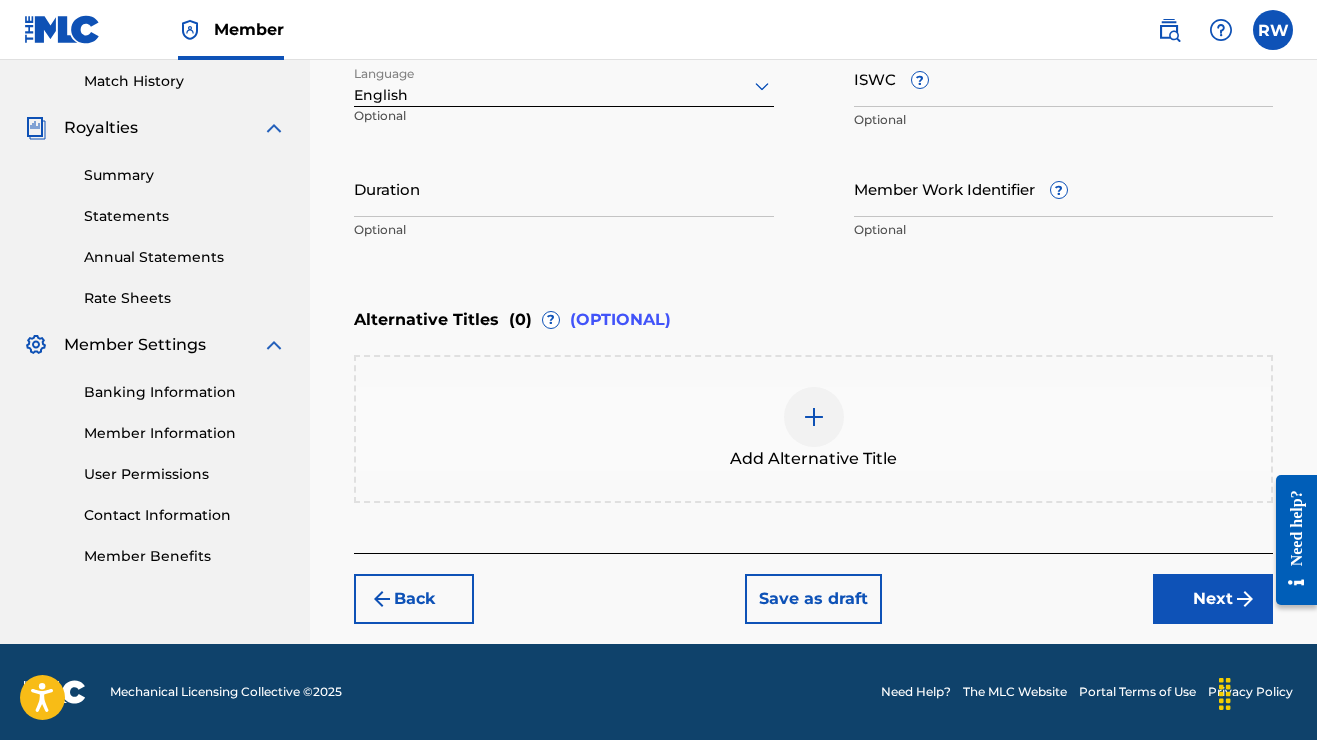 scroll, scrollTop: 553, scrollLeft: 0, axis: vertical 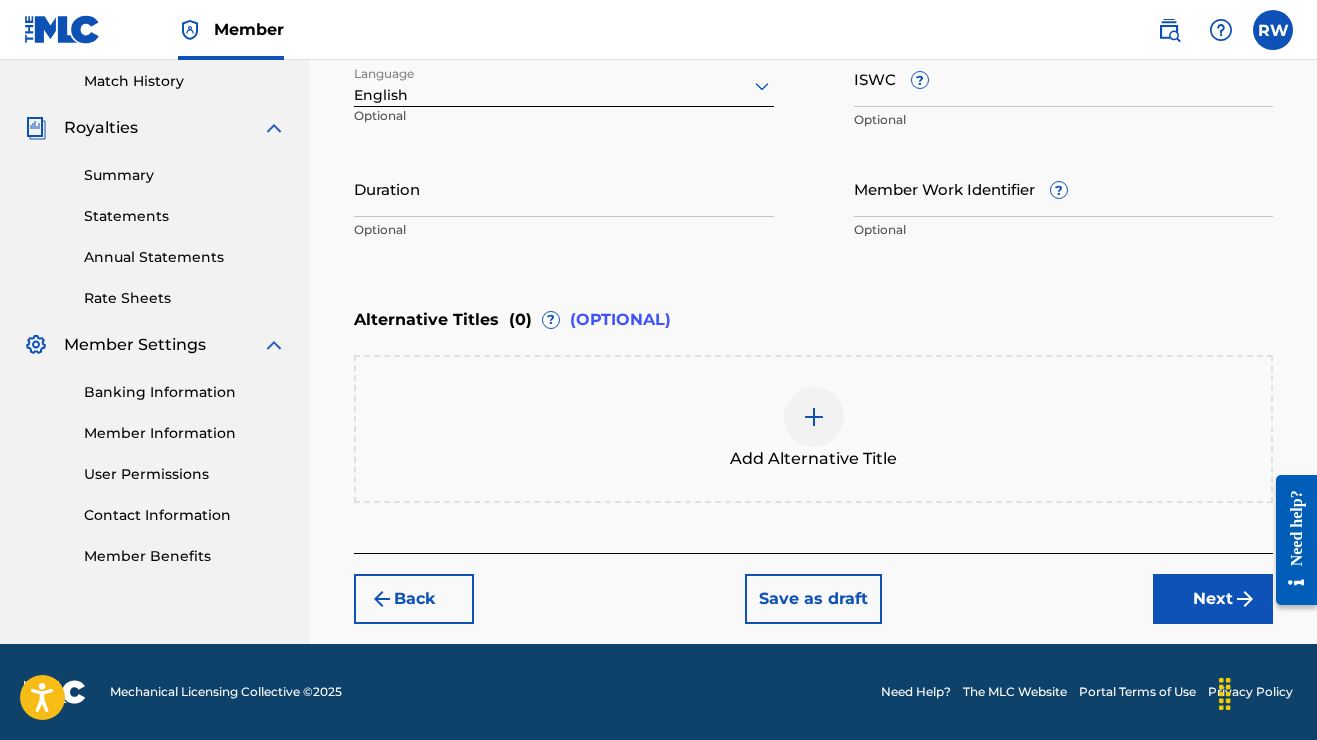 click on "Next" at bounding box center [1213, 599] 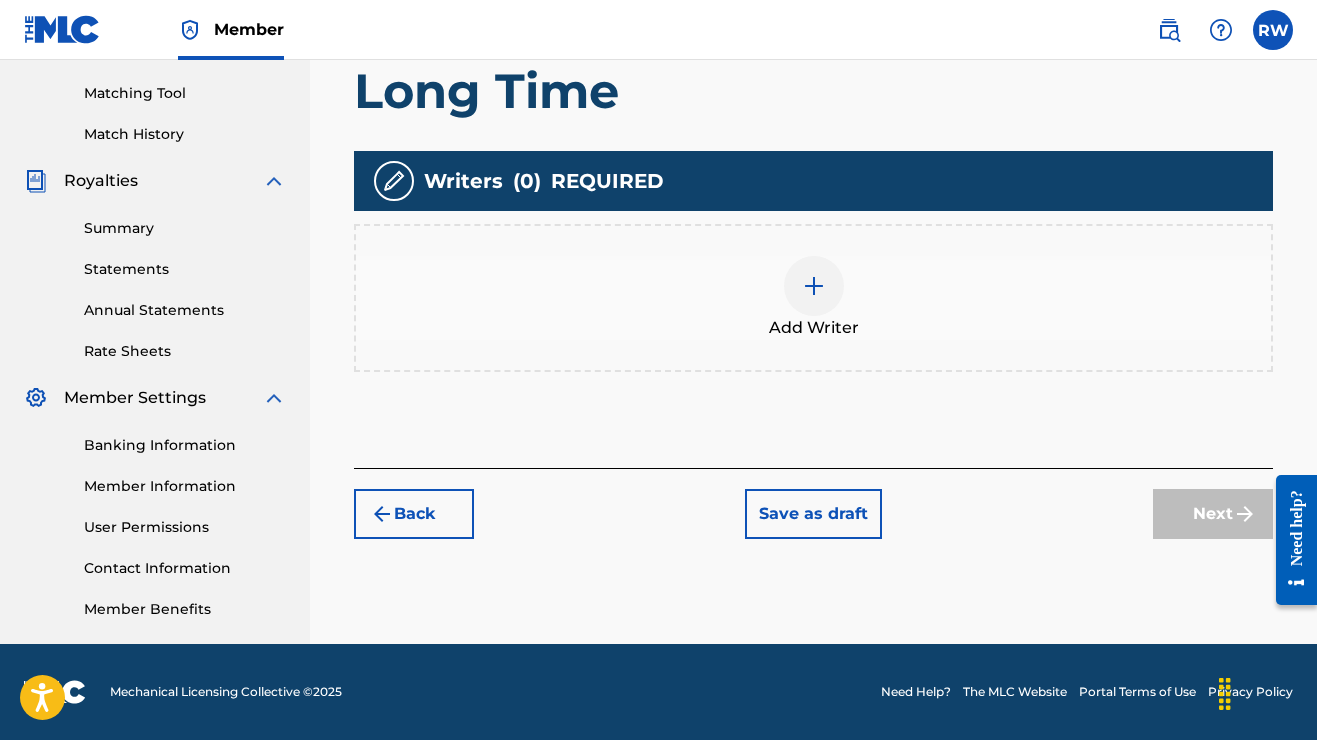 click at bounding box center (814, 286) 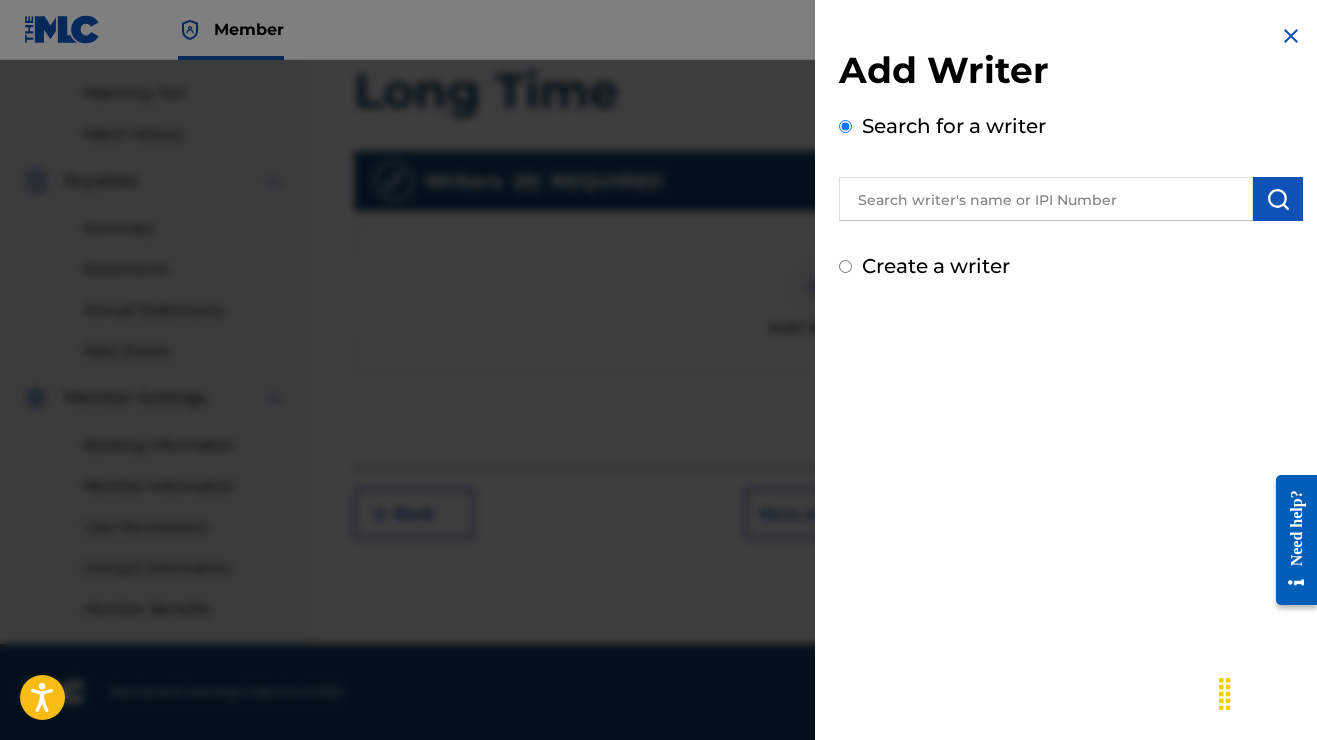 click at bounding box center [1046, 199] 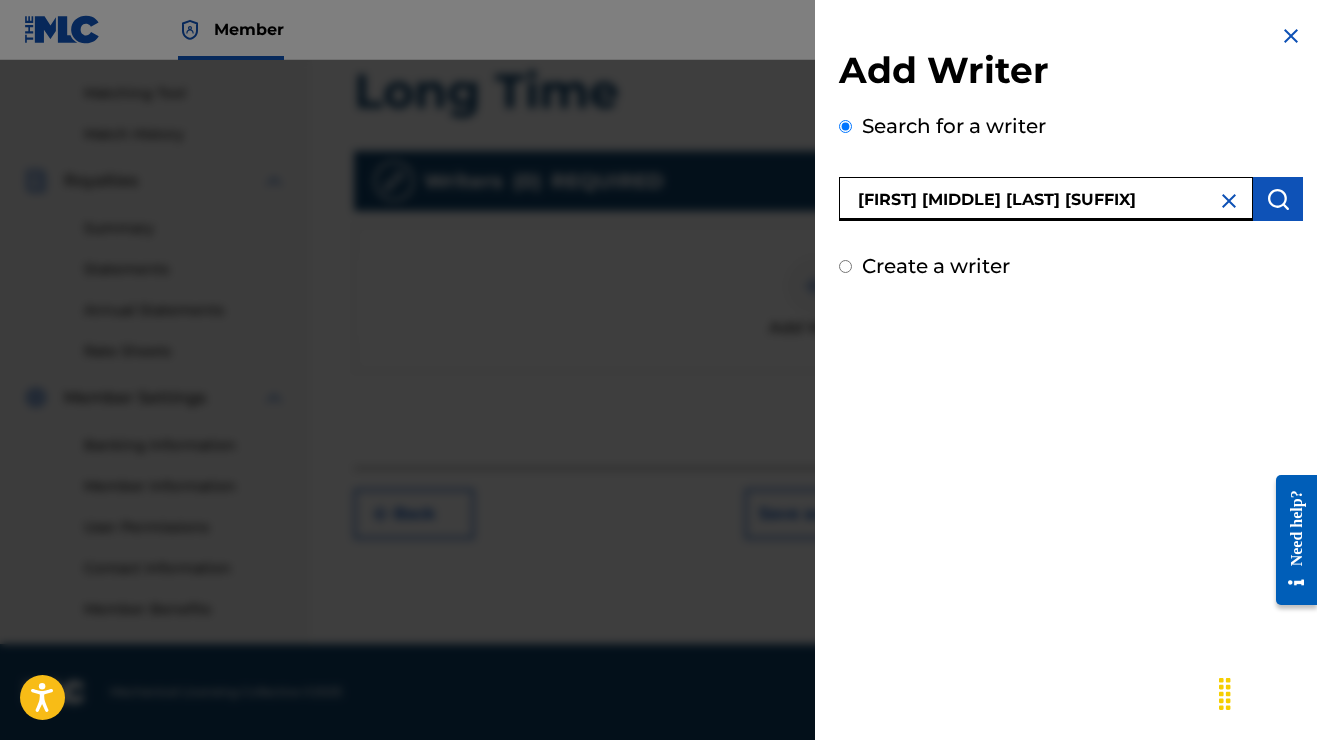 type on "[FIRST] [MIDDLE] [LAST] [SUFFIX]" 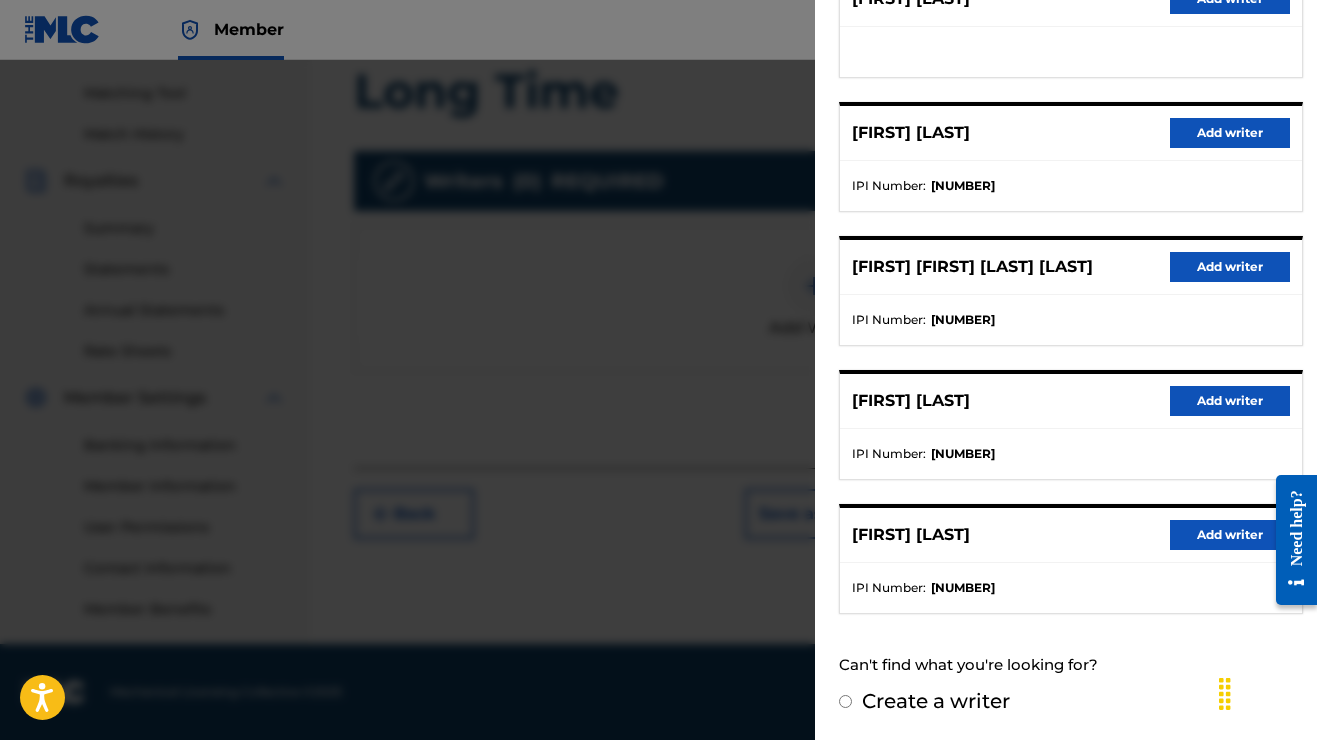 scroll, scrollTop: 301, scrollLeft: 0, axis: vertical 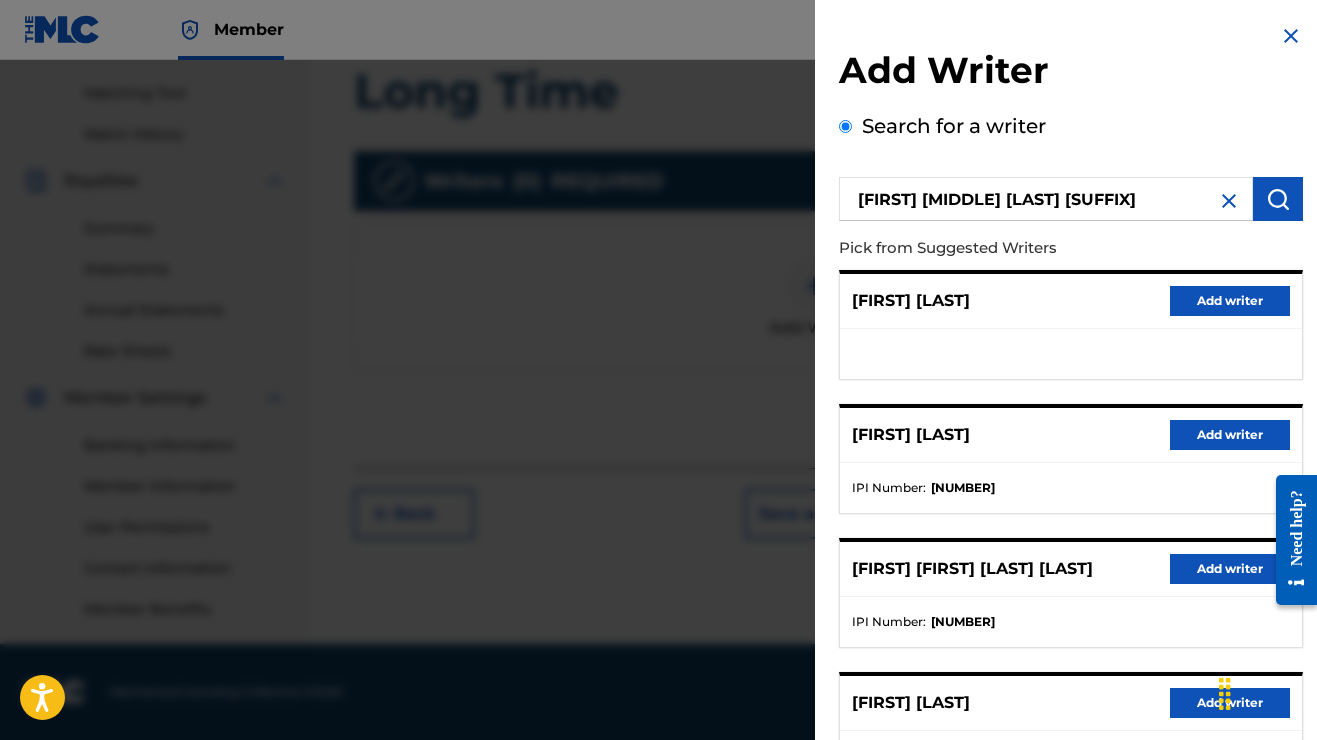 click at bounding box center (1229, 201) 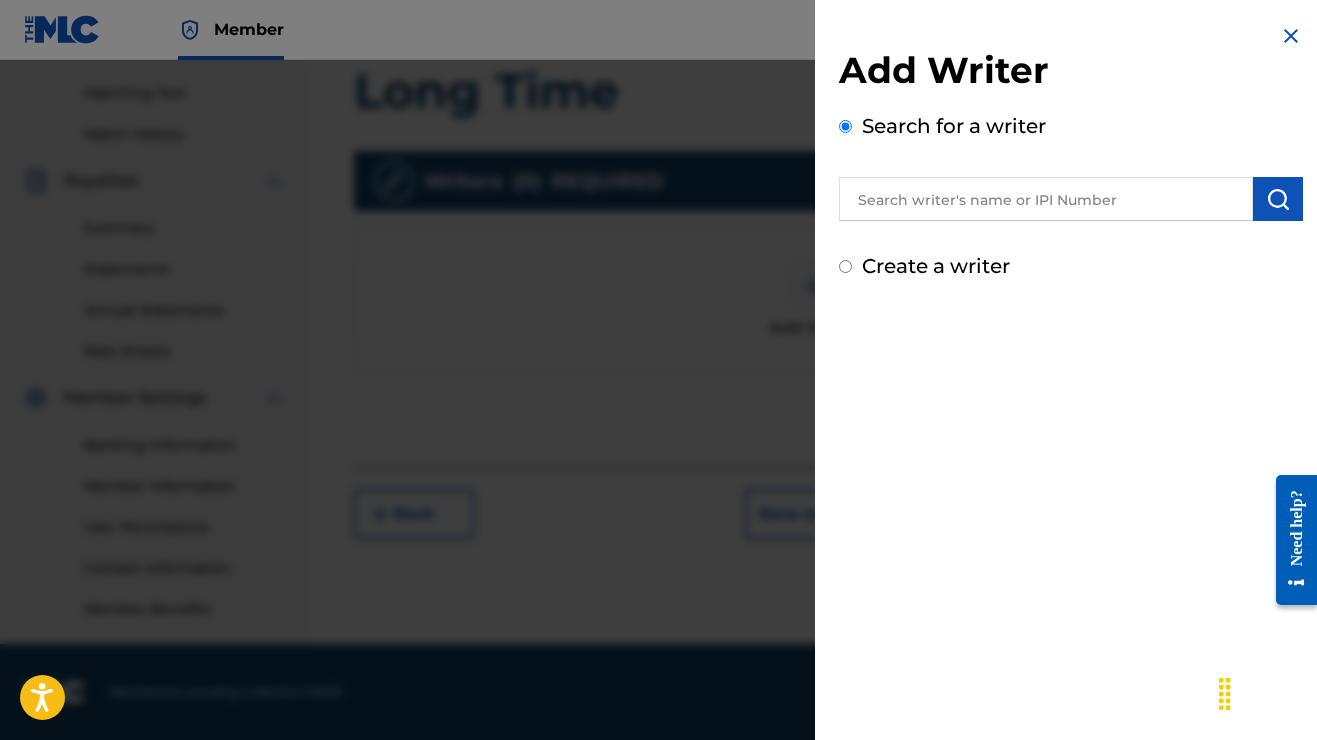 click at bounding box center (1046, 199) 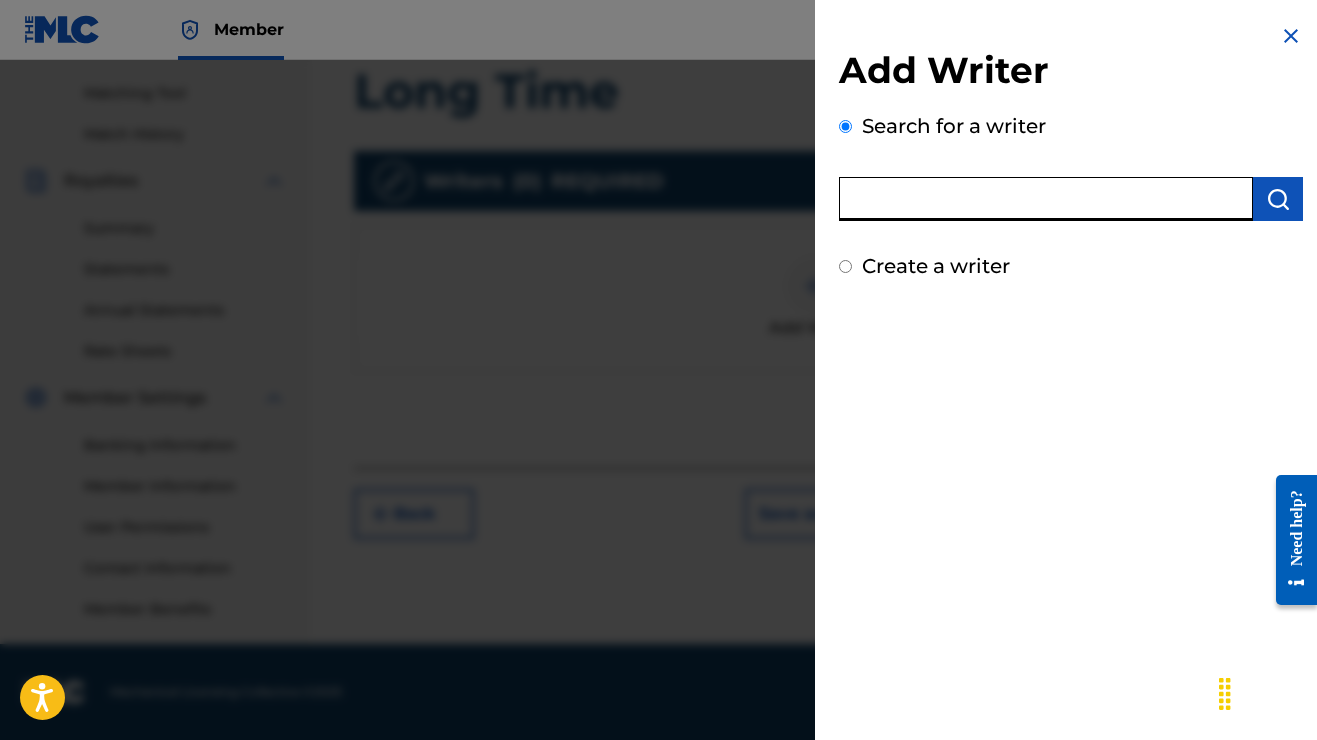 paste on "[NUMBER]" 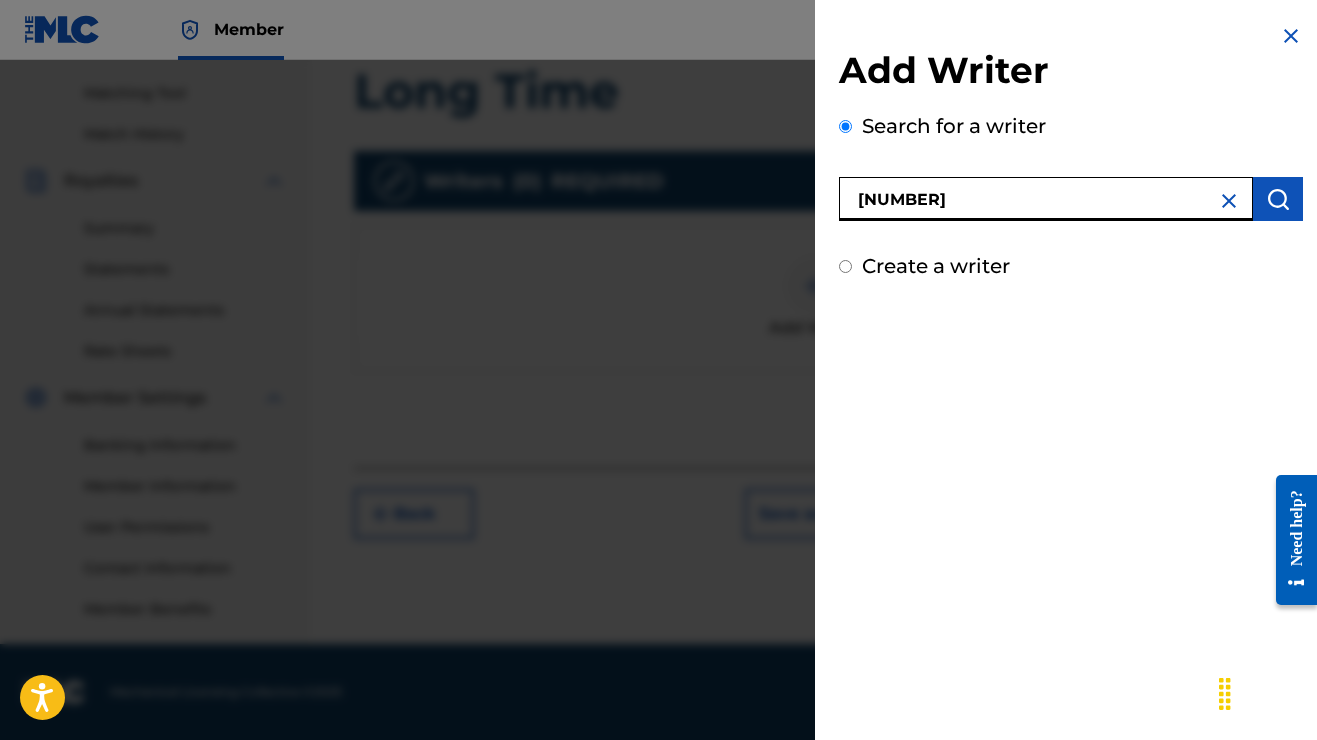 type on "[NUMBER]" 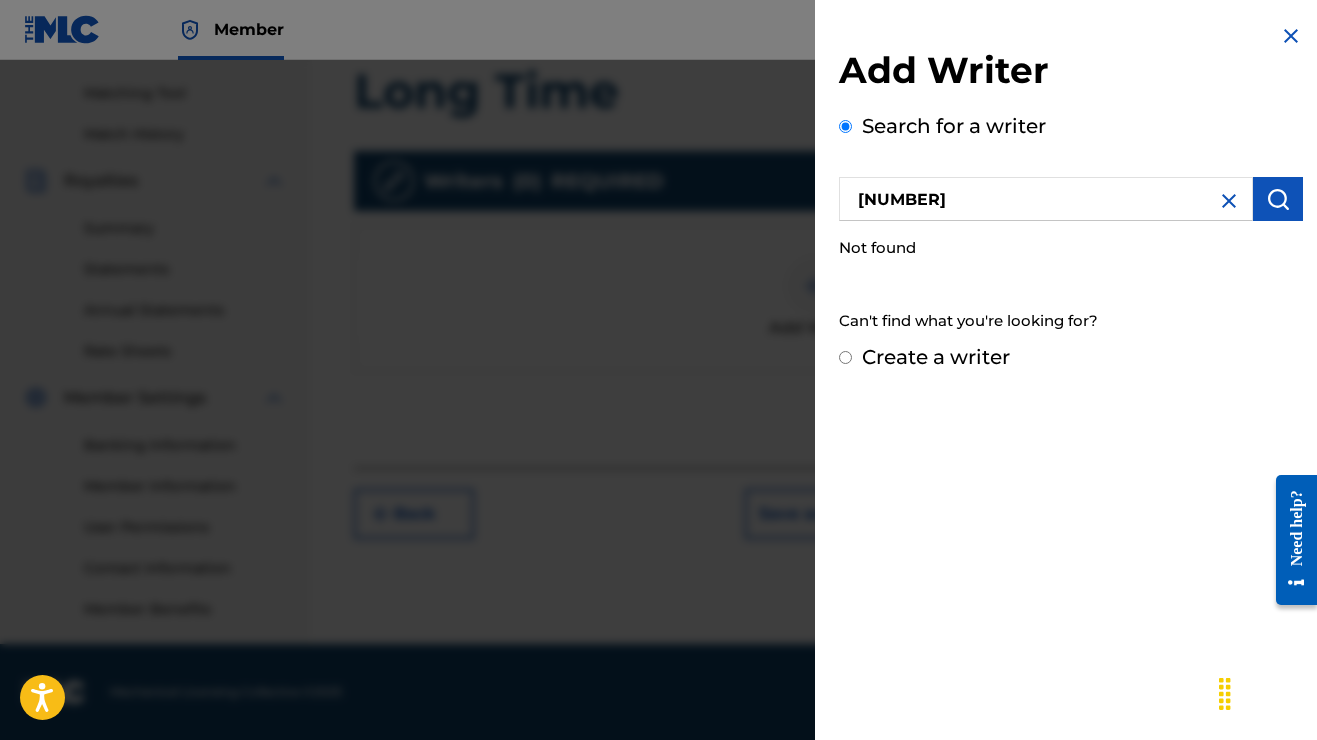 click on "Create a writer" at bounding box center (845, 357) 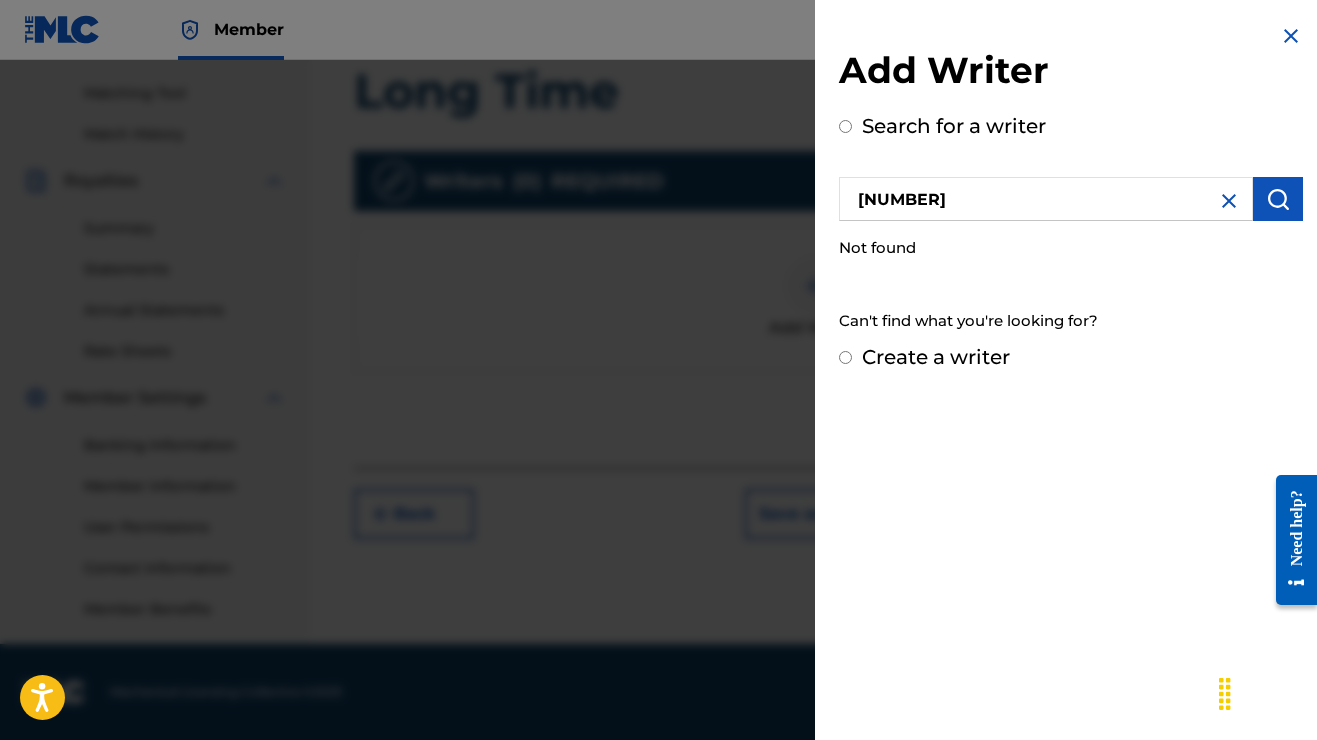 radio on "true" 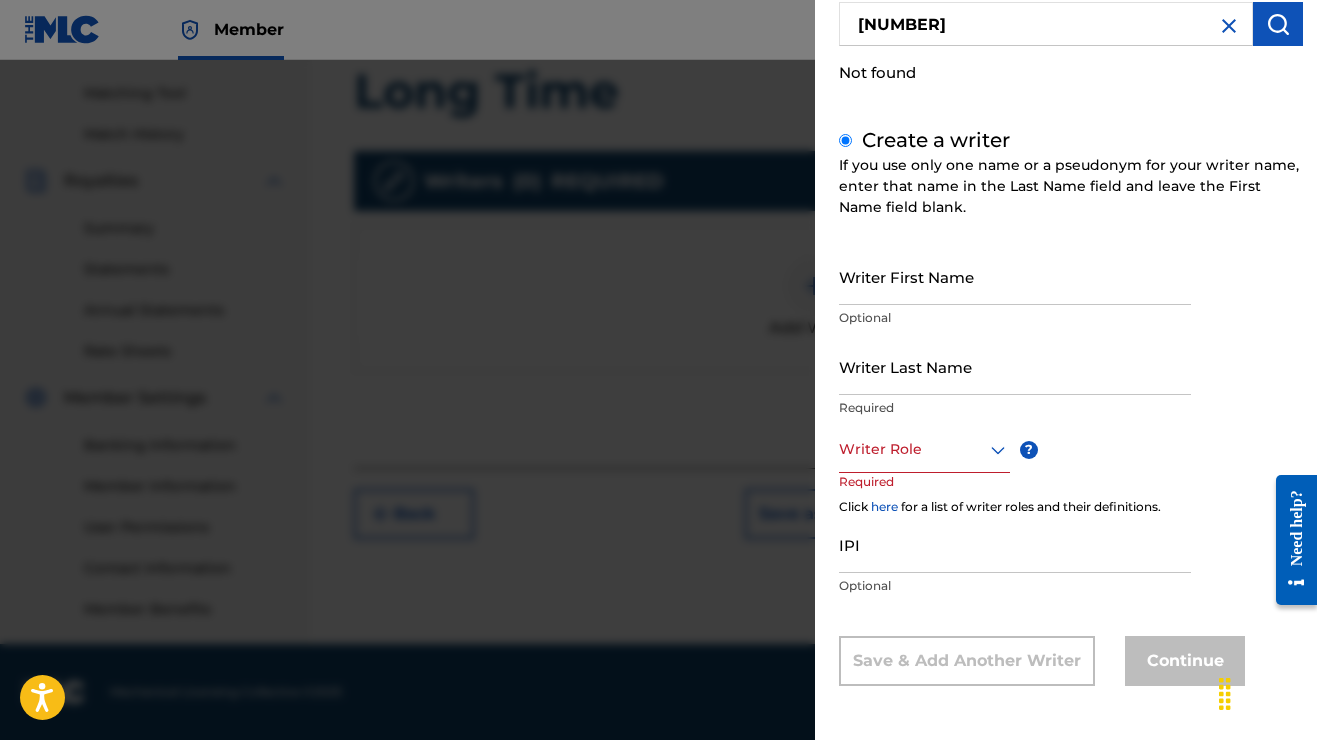 scroll, scrollTop: 174, scrollLeft: 0, axis: vertical 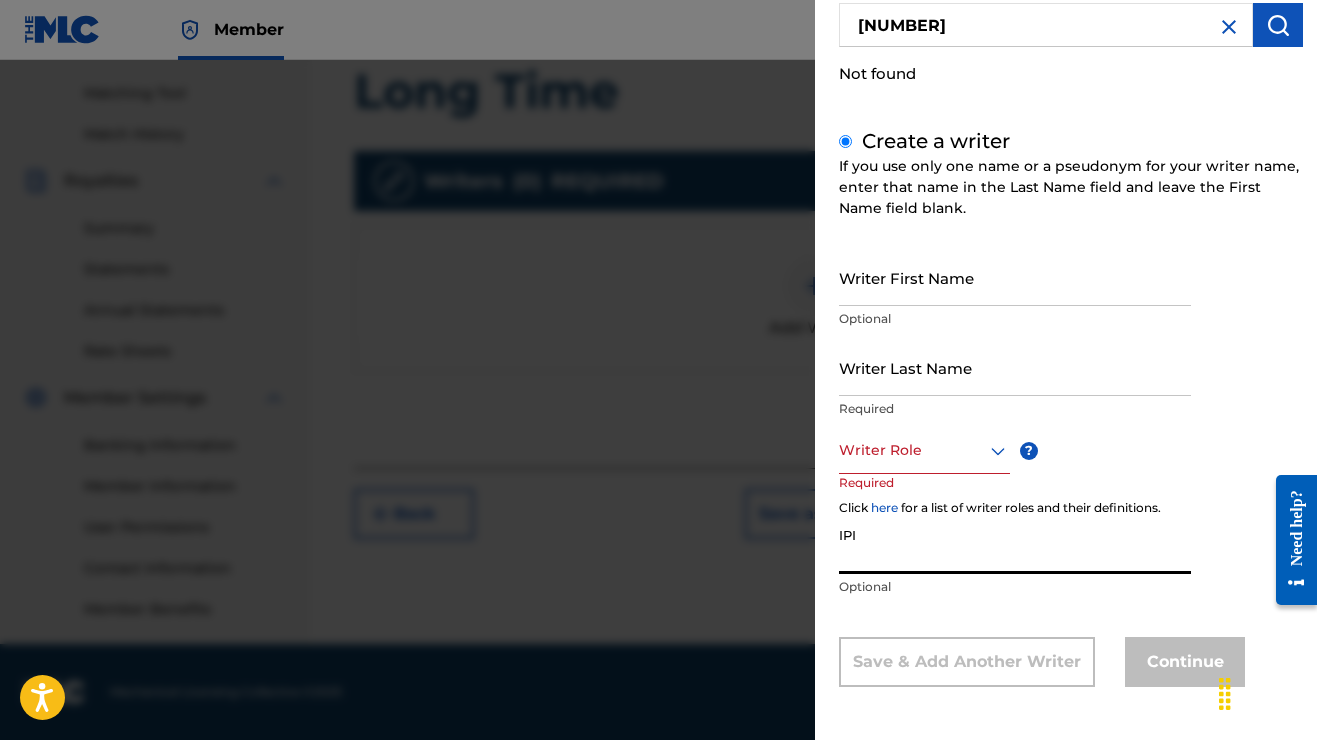 click on "IPI" at bounding box center (1015, 545) 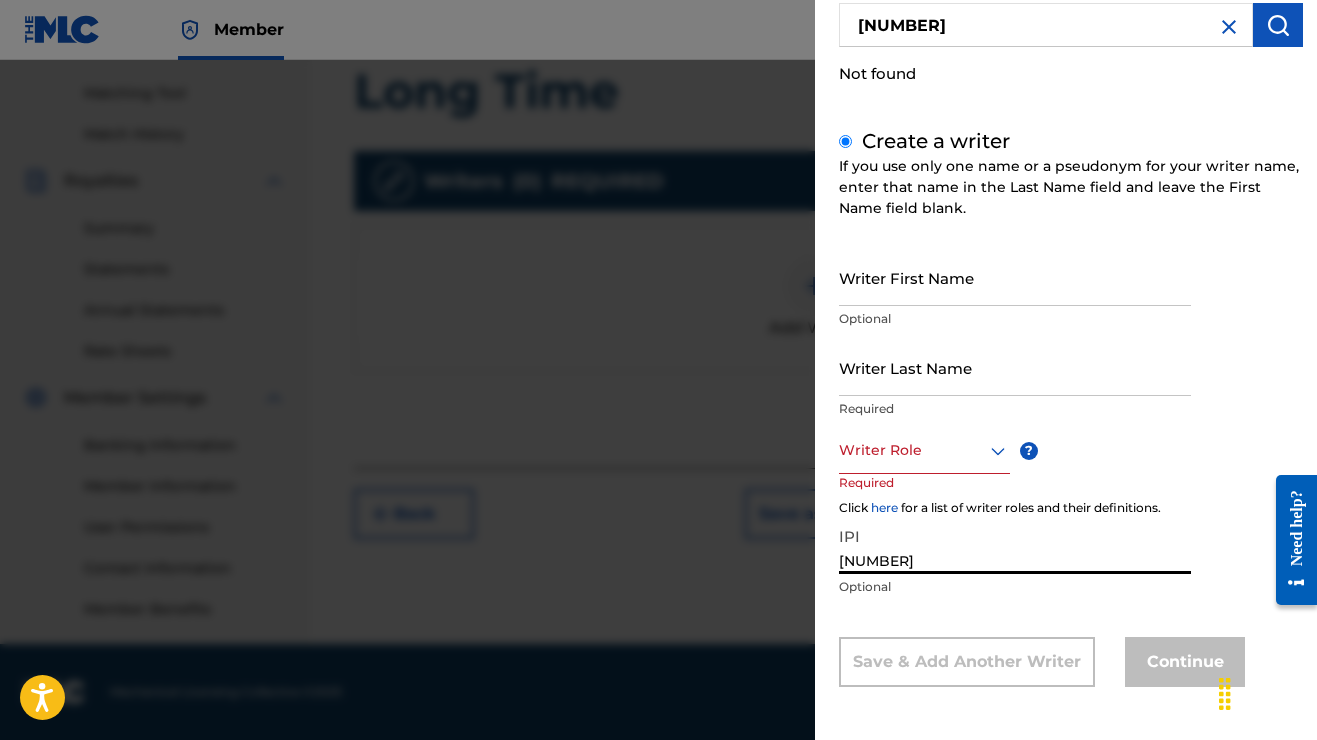 type on "[NUMBER]" 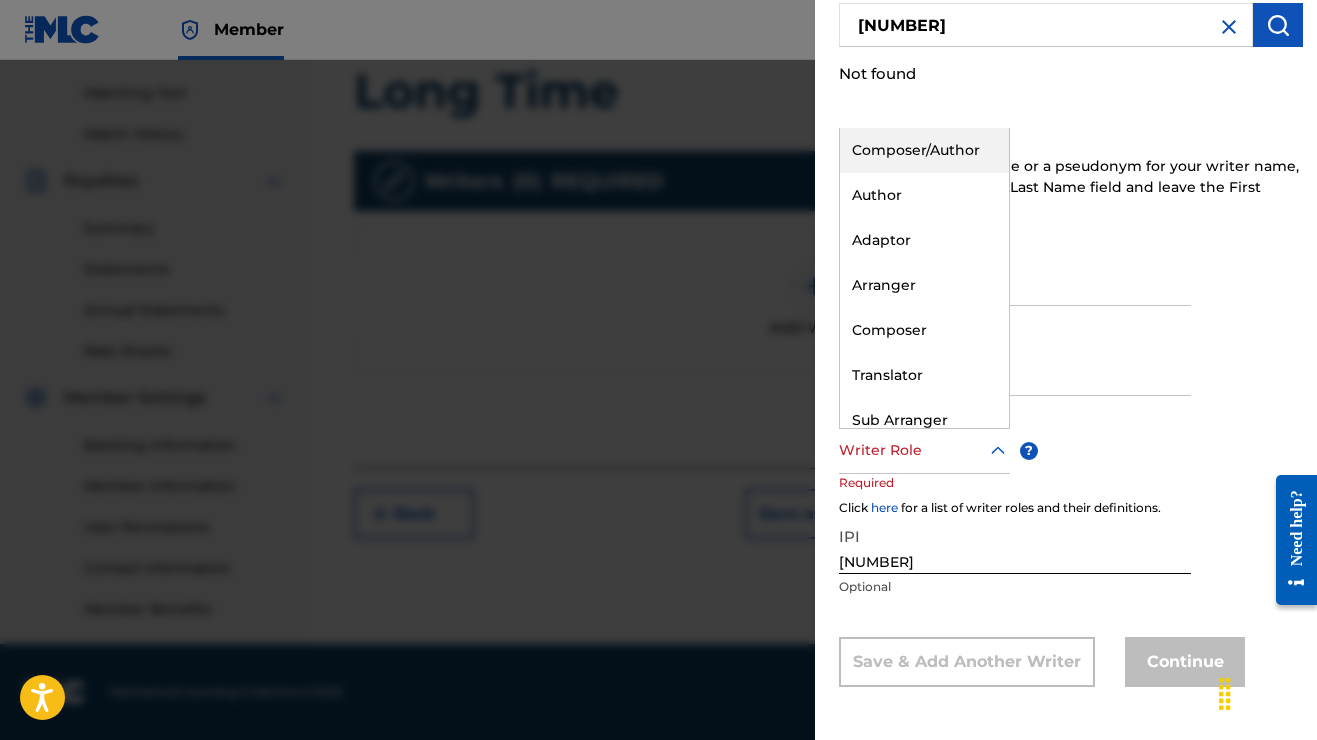click on "Composer/Author" at bounding box center [924, 150] 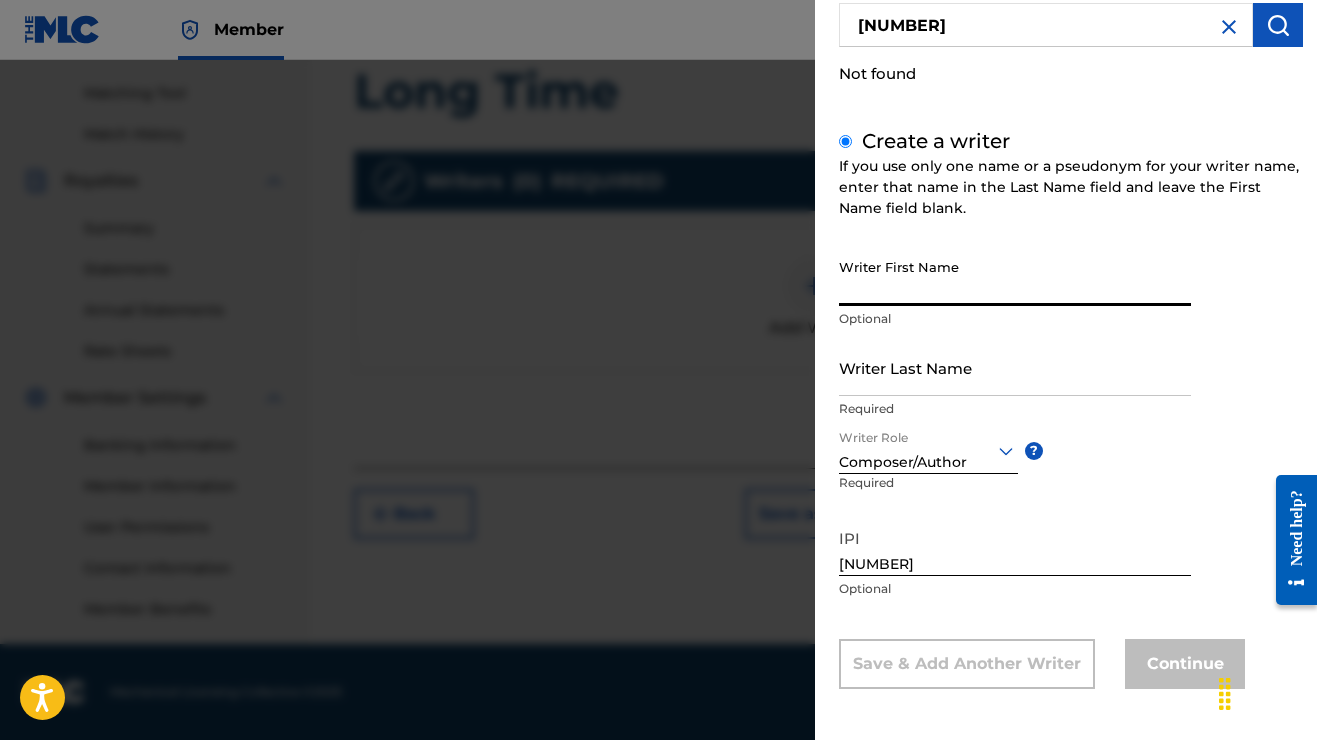 click on "Writer First Name" at bounding box center [1015, 277] 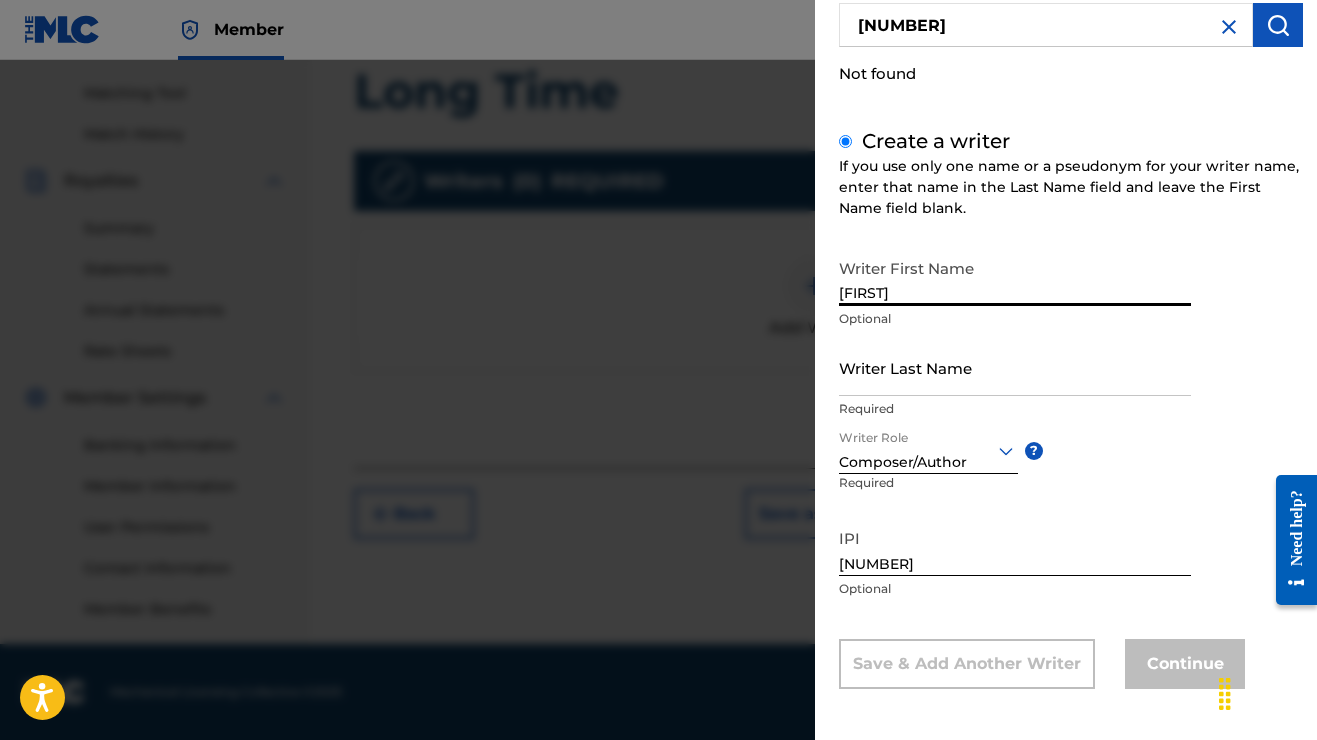 type on "[FIRST]" 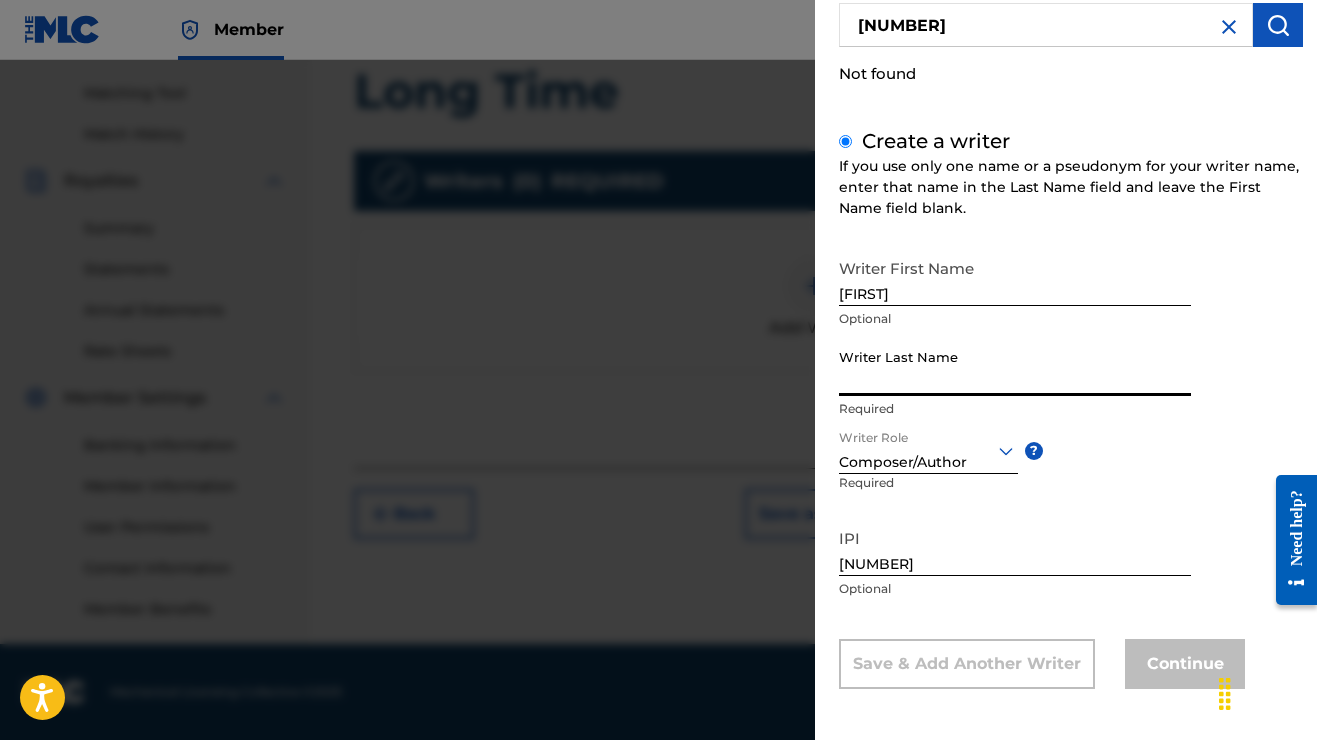 click on "Writer Last Name" at bounding box center (1015, 367) 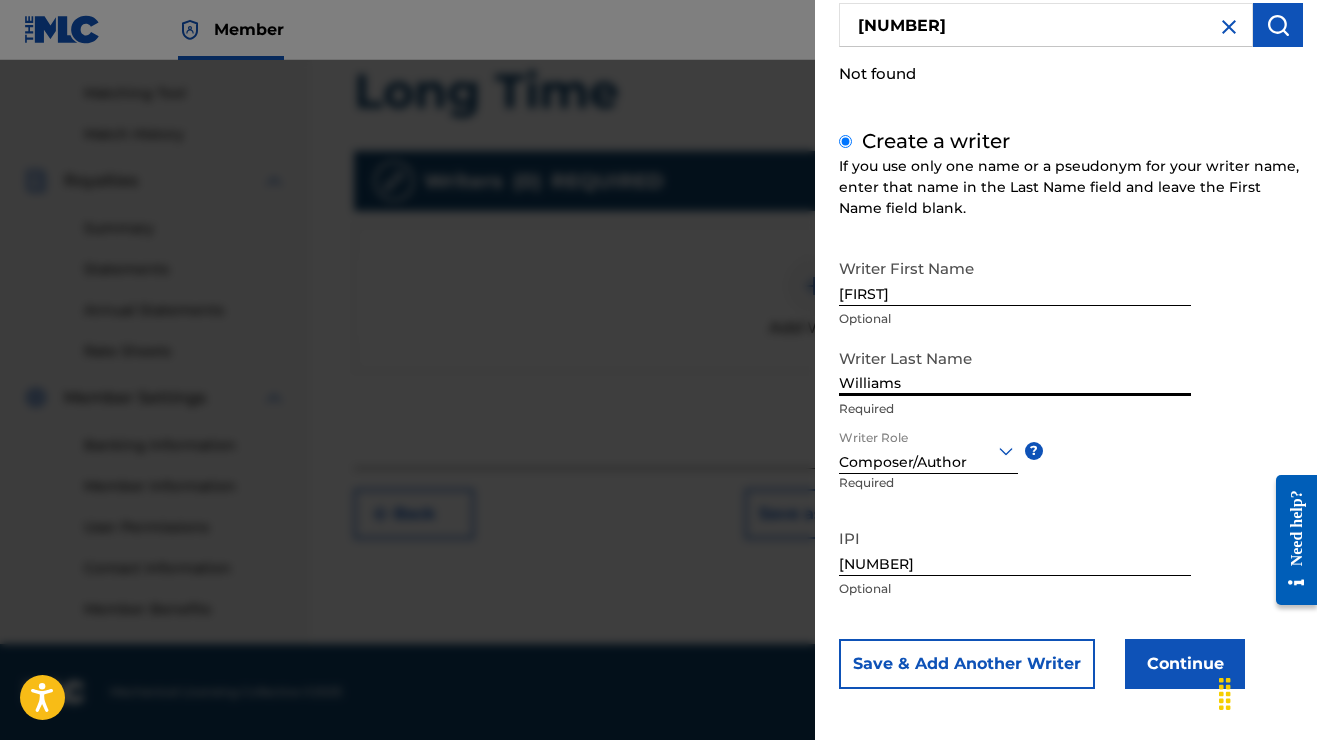 type on "Williams" 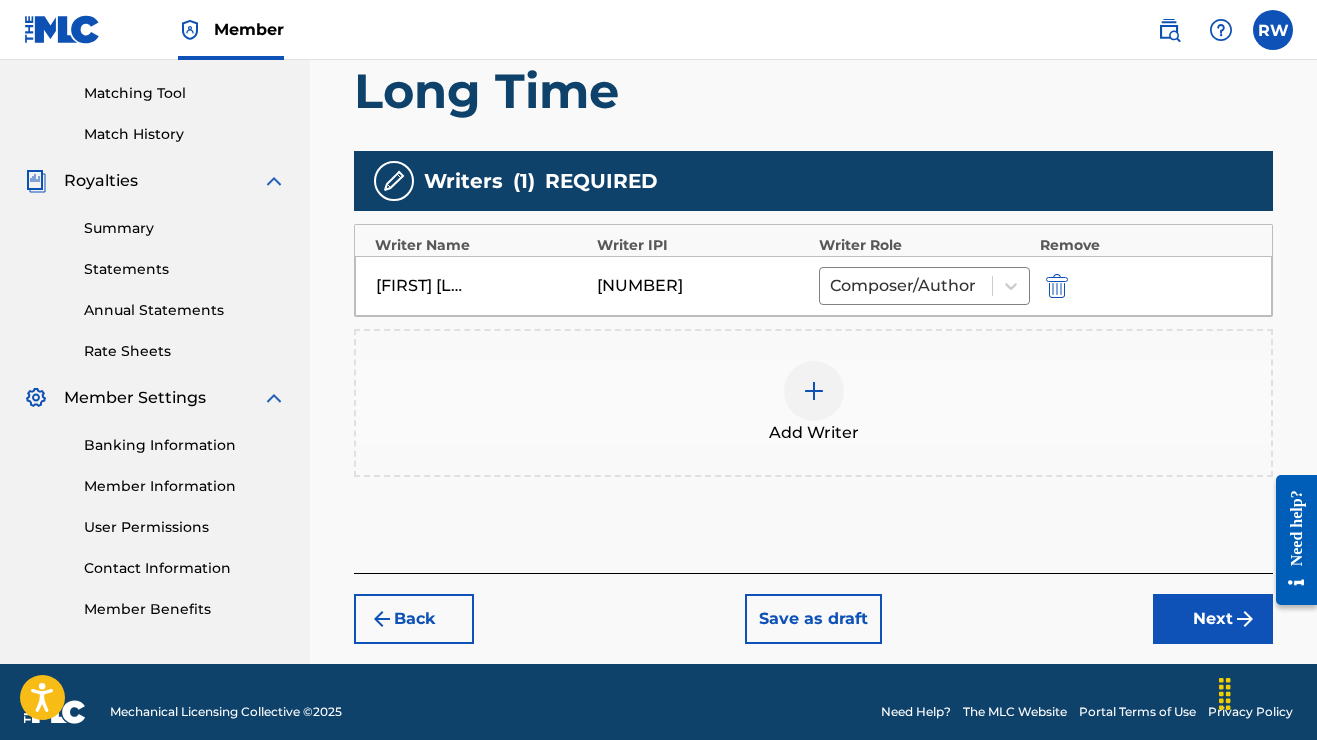 click on "Next" at bounding box center (1213, 619) 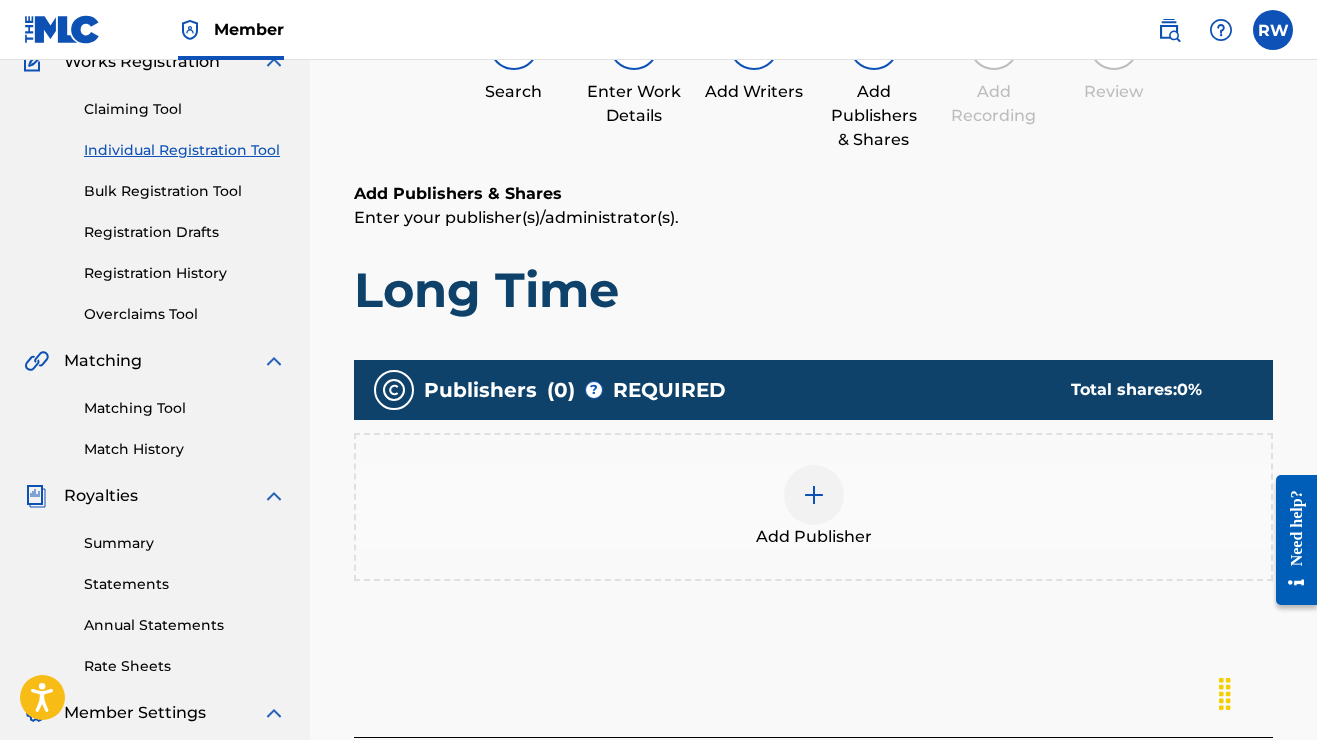 scroll, scrollTop: 318, scrollLeft: 0, axis: vertical 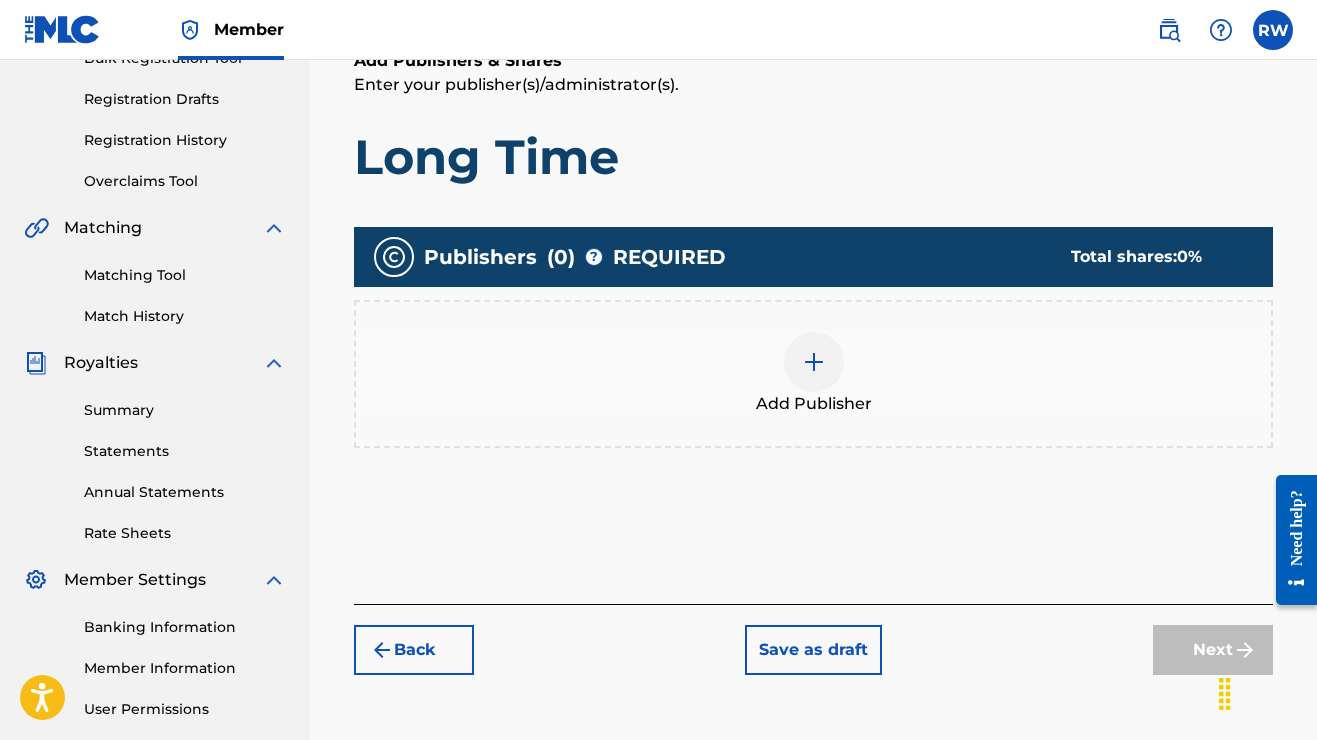 click at bounding box center [814, 362] 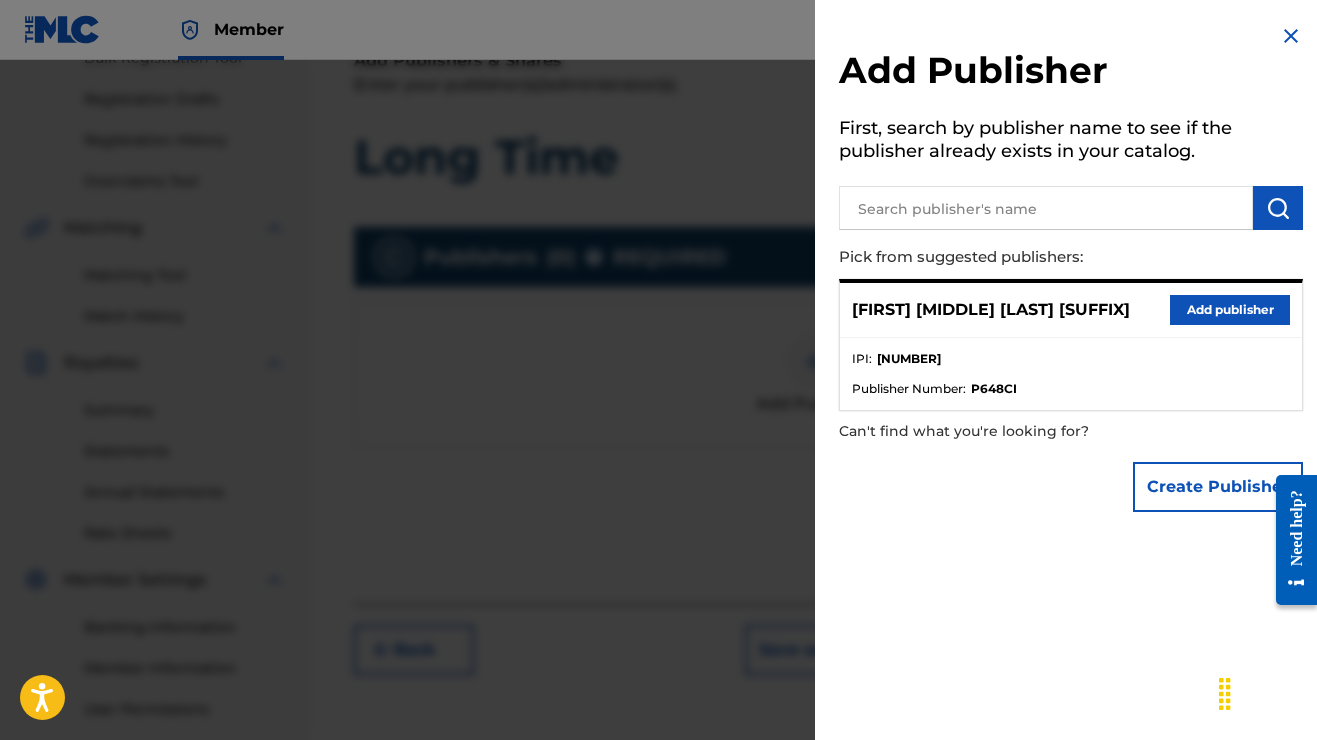 click on "Add publisher" at bounding box center (1230, 310) 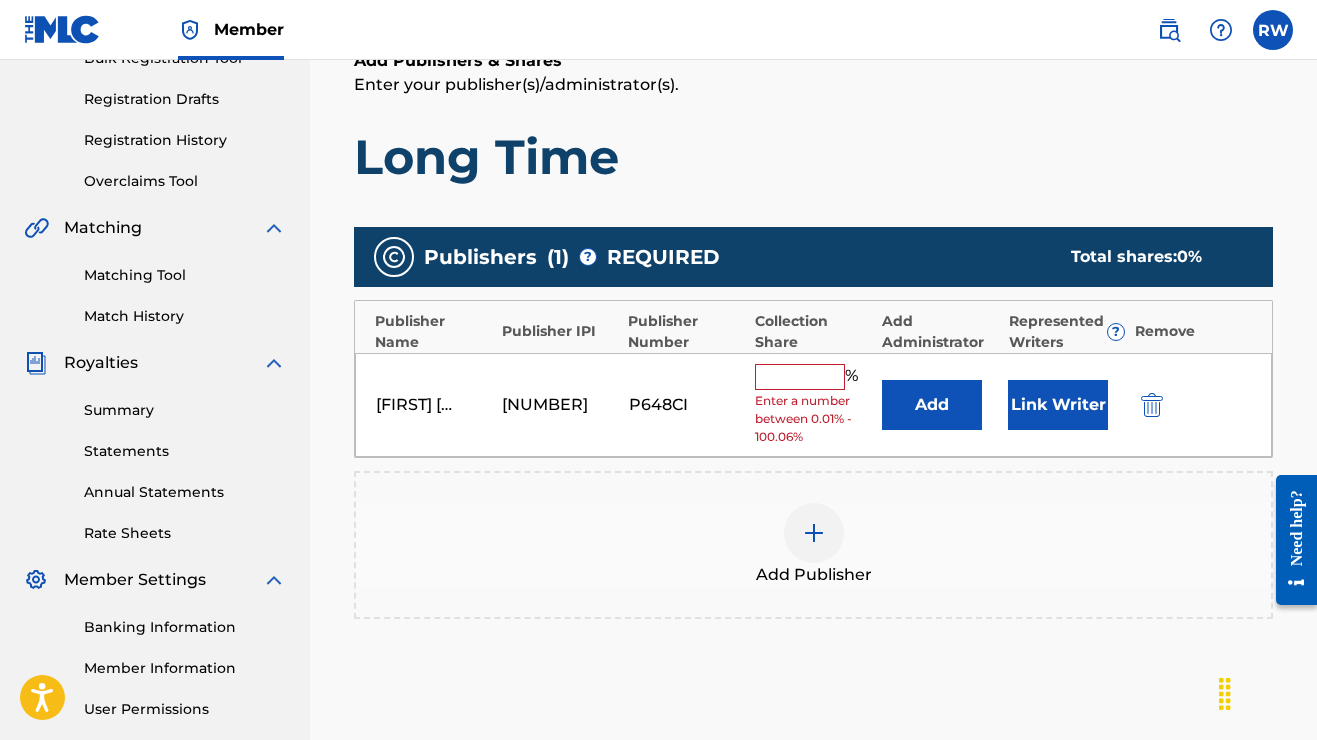 click at bounding box center [800, 377] 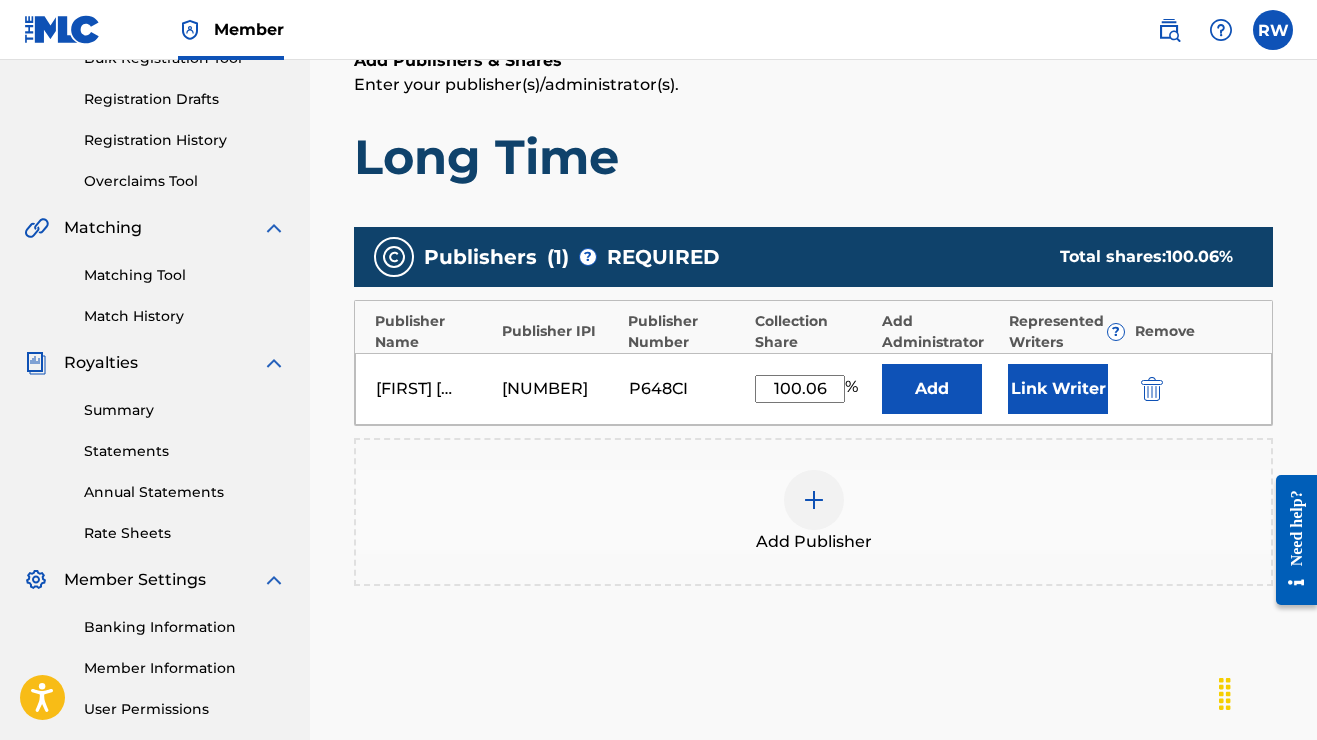 type on "100.06" 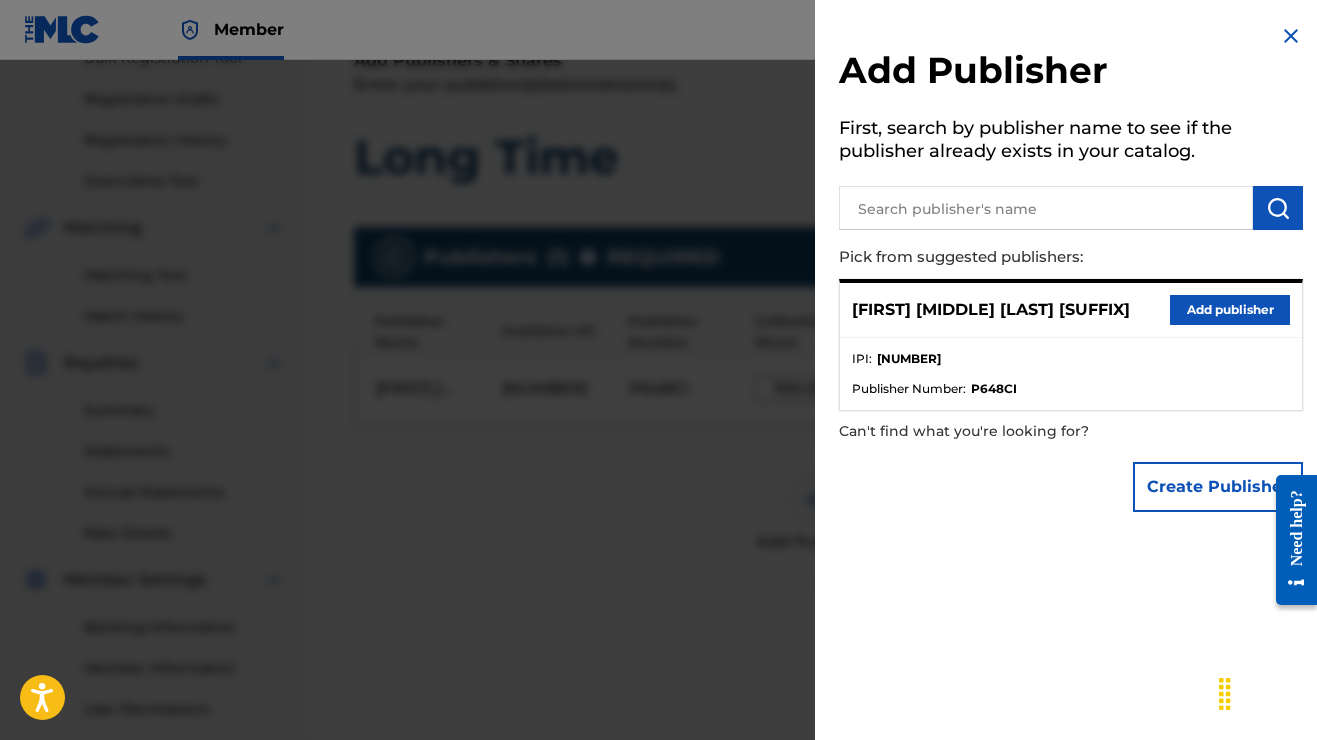 click at bounding box center [1291, 36] 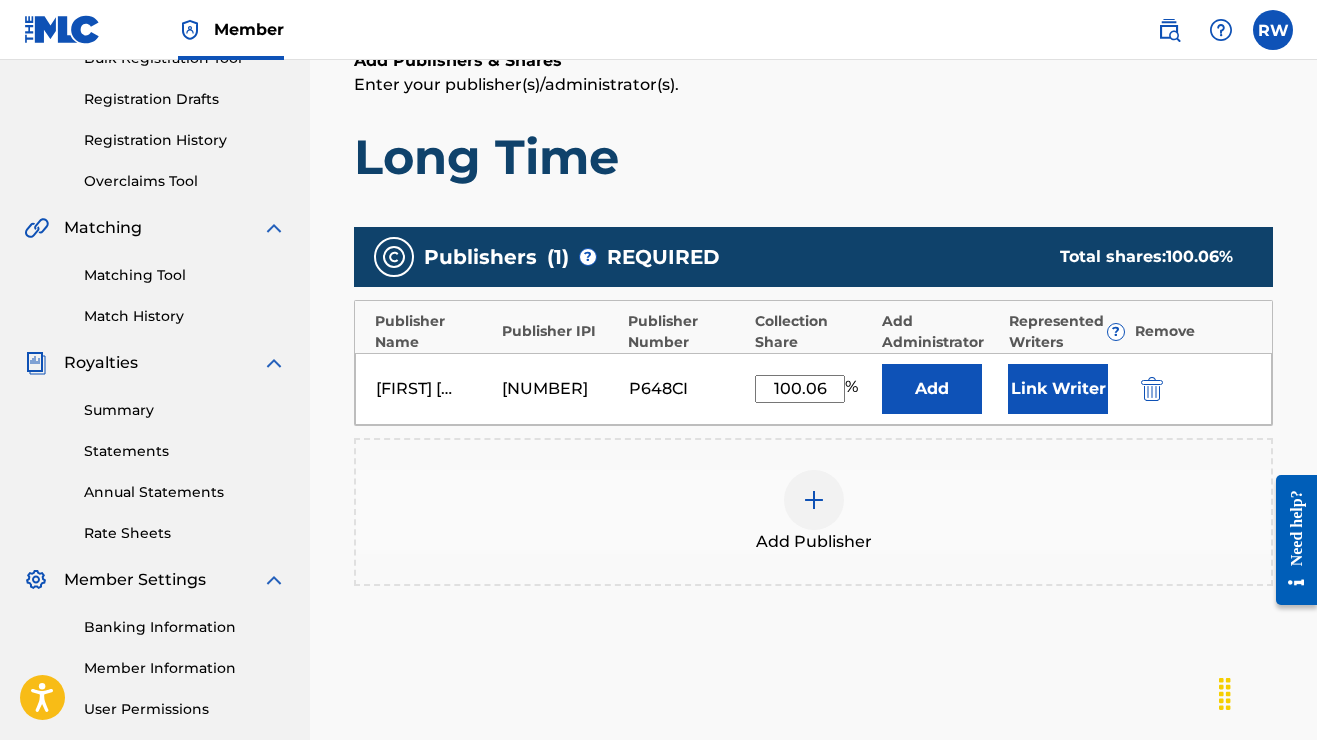 click on "Link Writer" at bounding box center (1058, 389) 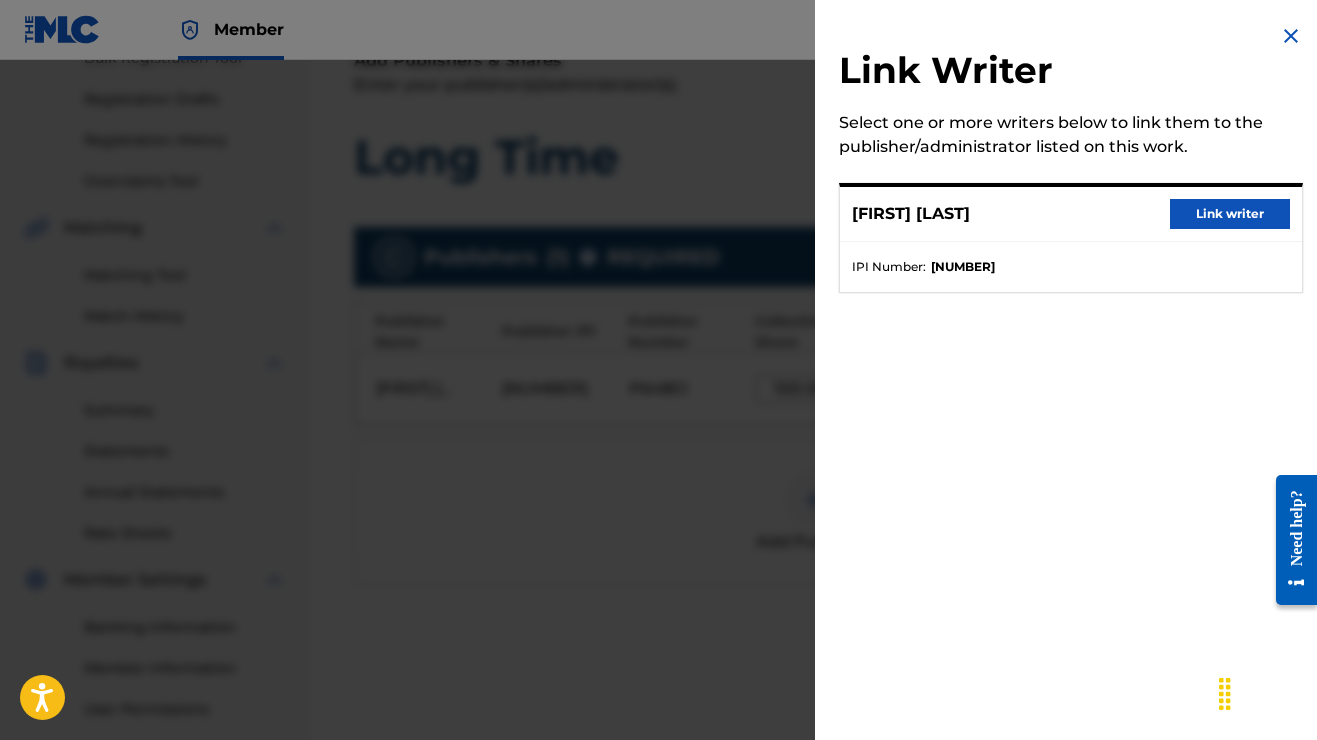 click on "Link writer" at bounding box center [1230, 214] 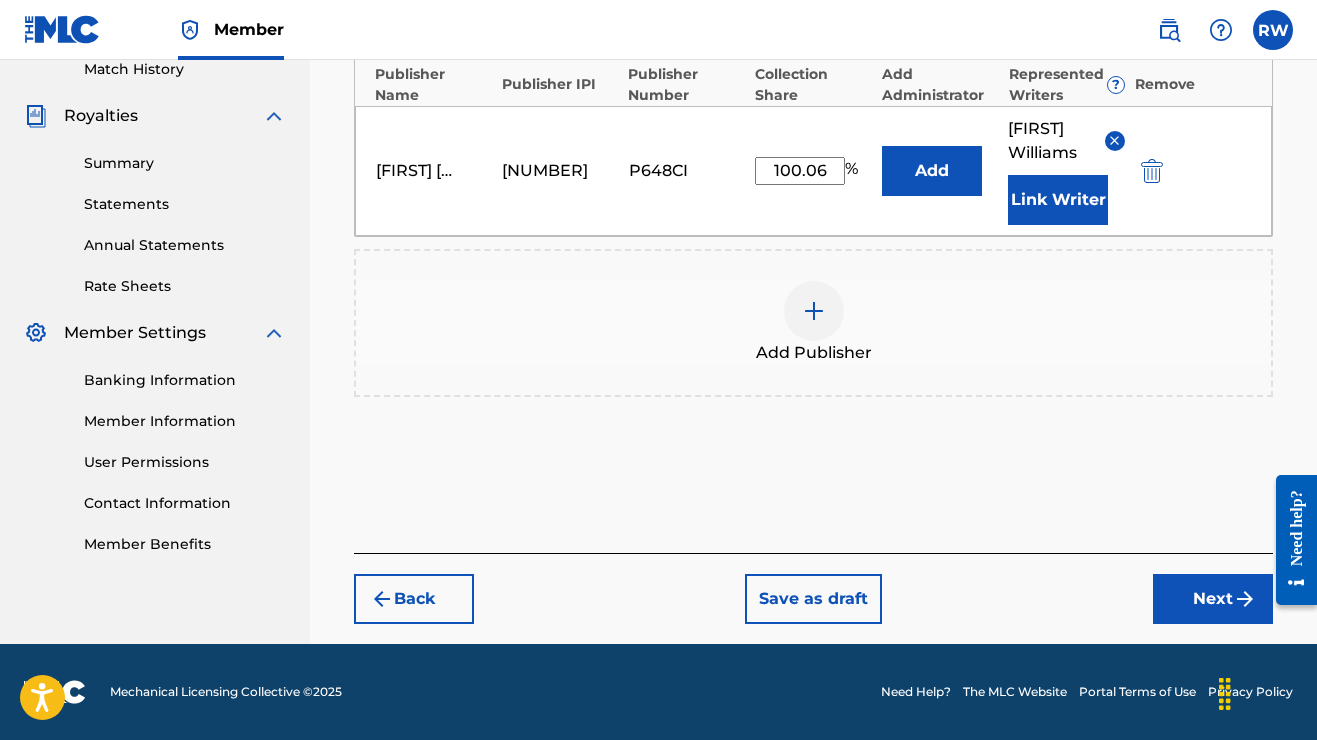 click on "Next" at bounding box center [1213, 599] 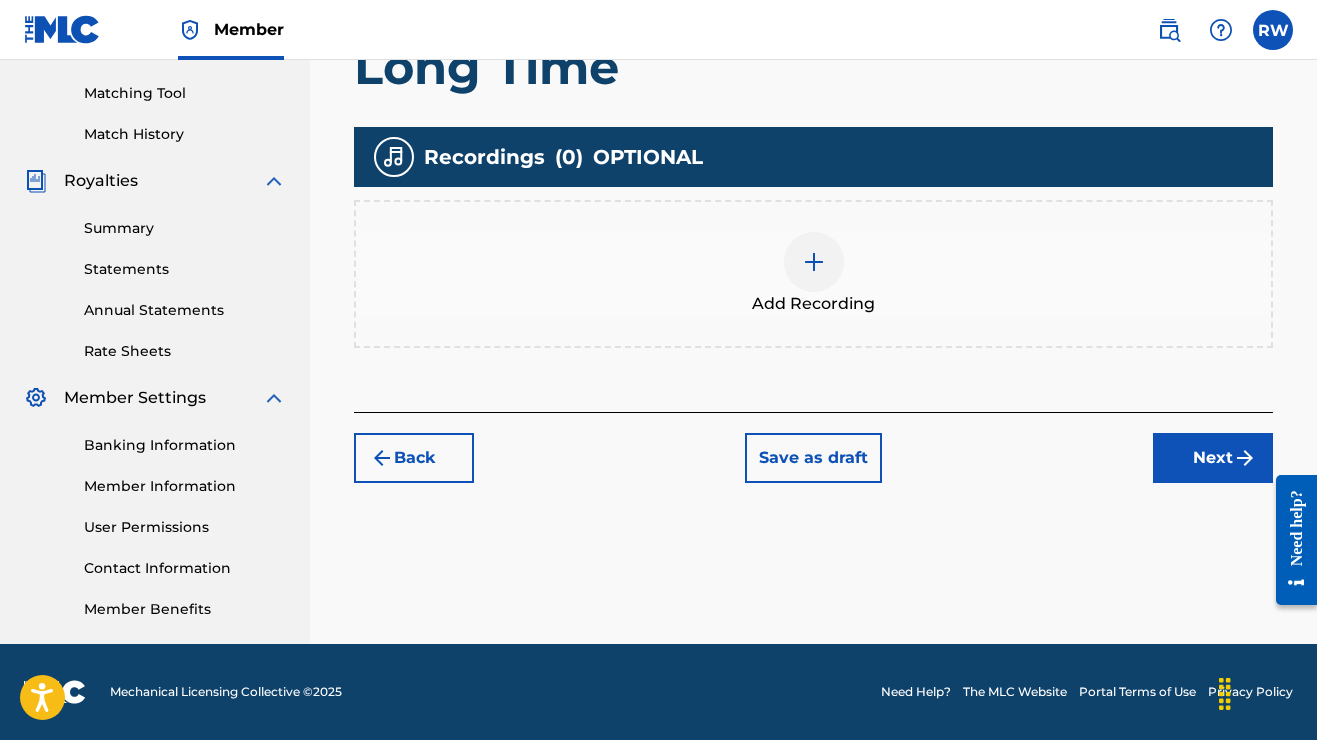 scroll, scrollTop: 500, scrollLeft: 0, axis: vertical 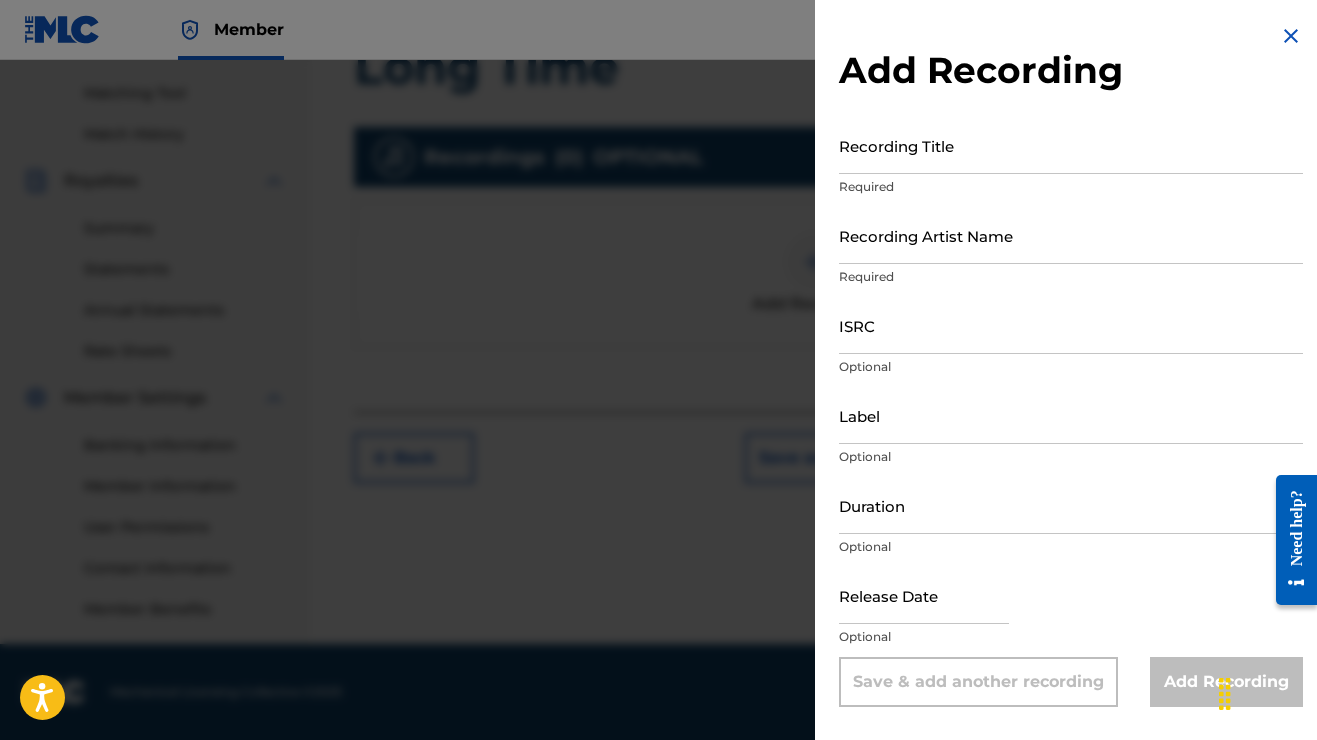 click on "Recording Title" at bounding box center [1071, 145] 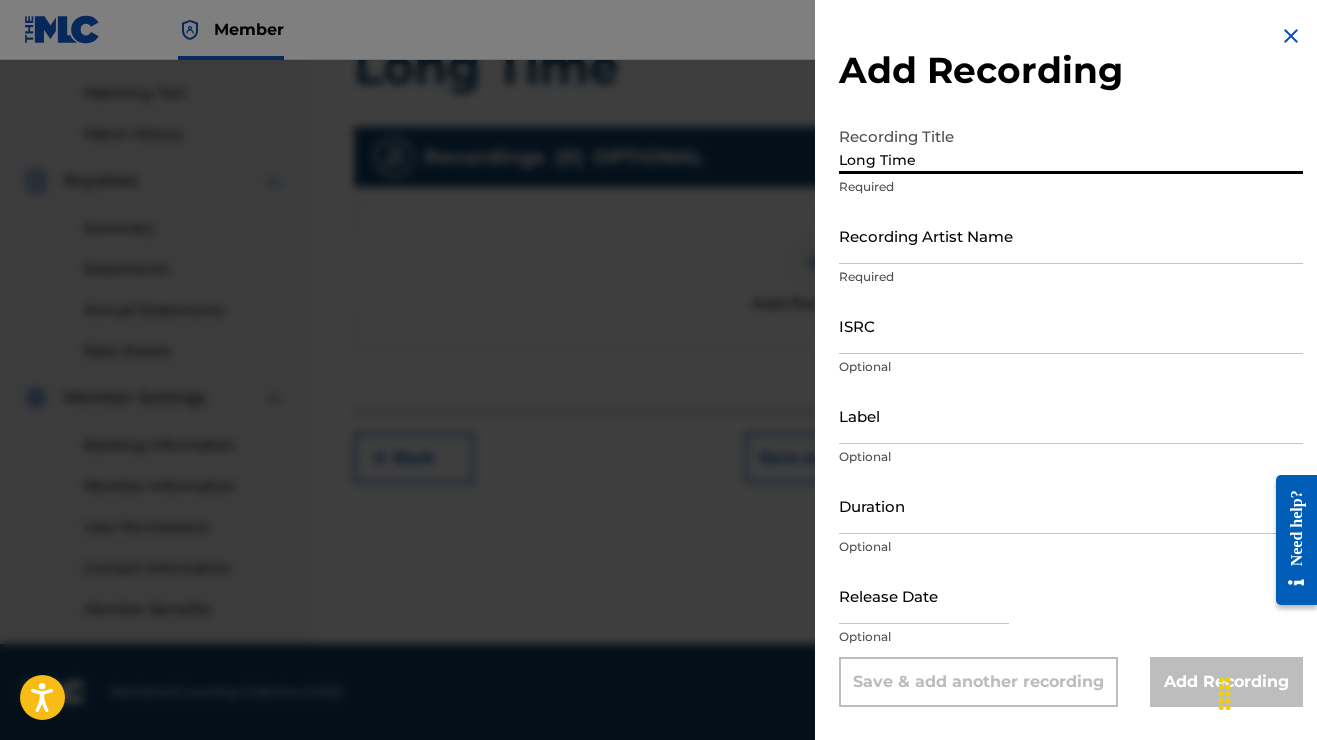 type on "Long Time" 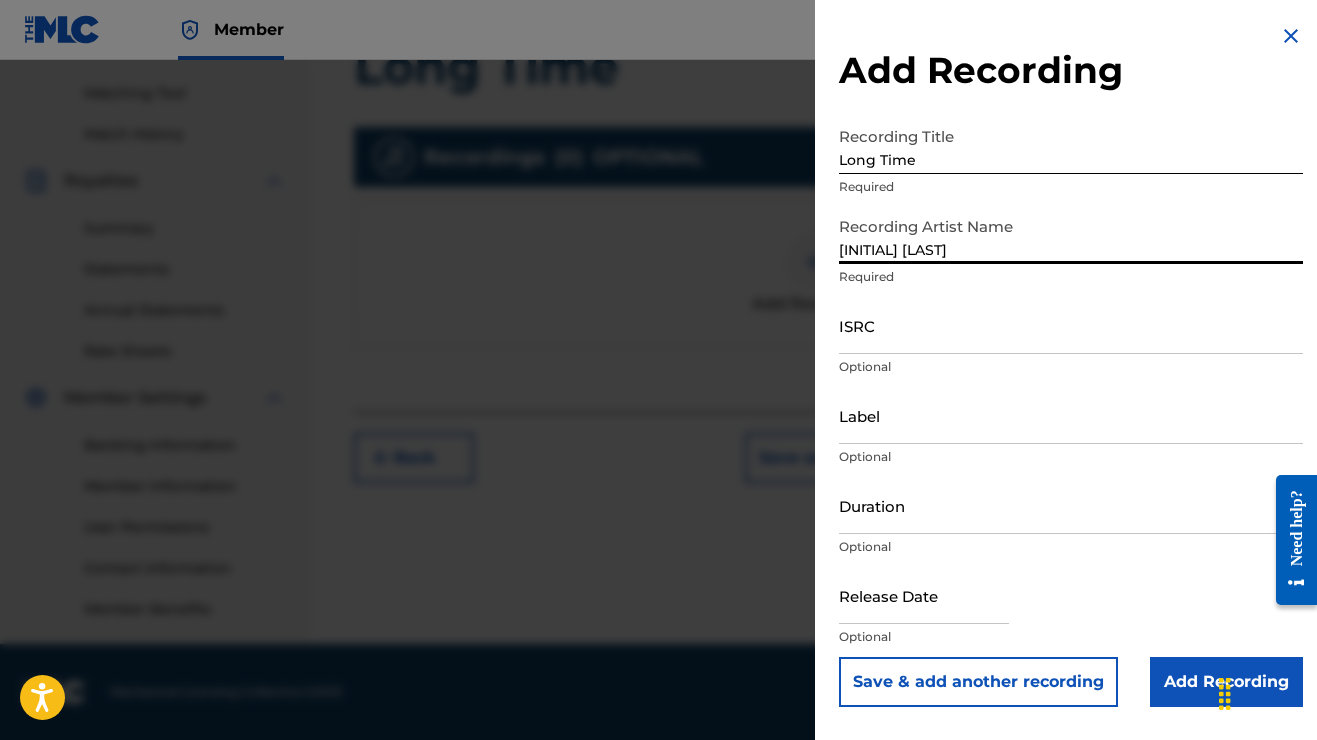 type on "[INITIAL] [LAST]" 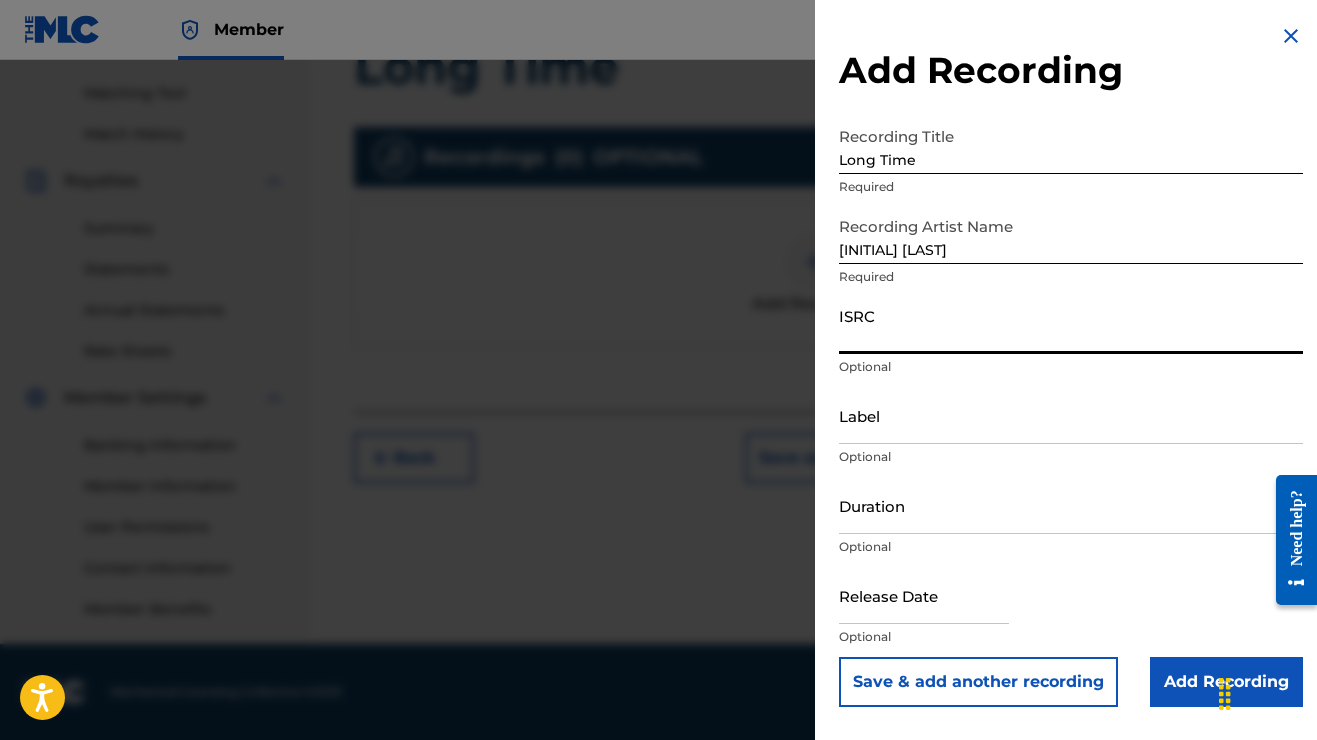 paste on "TCAJE2520645" 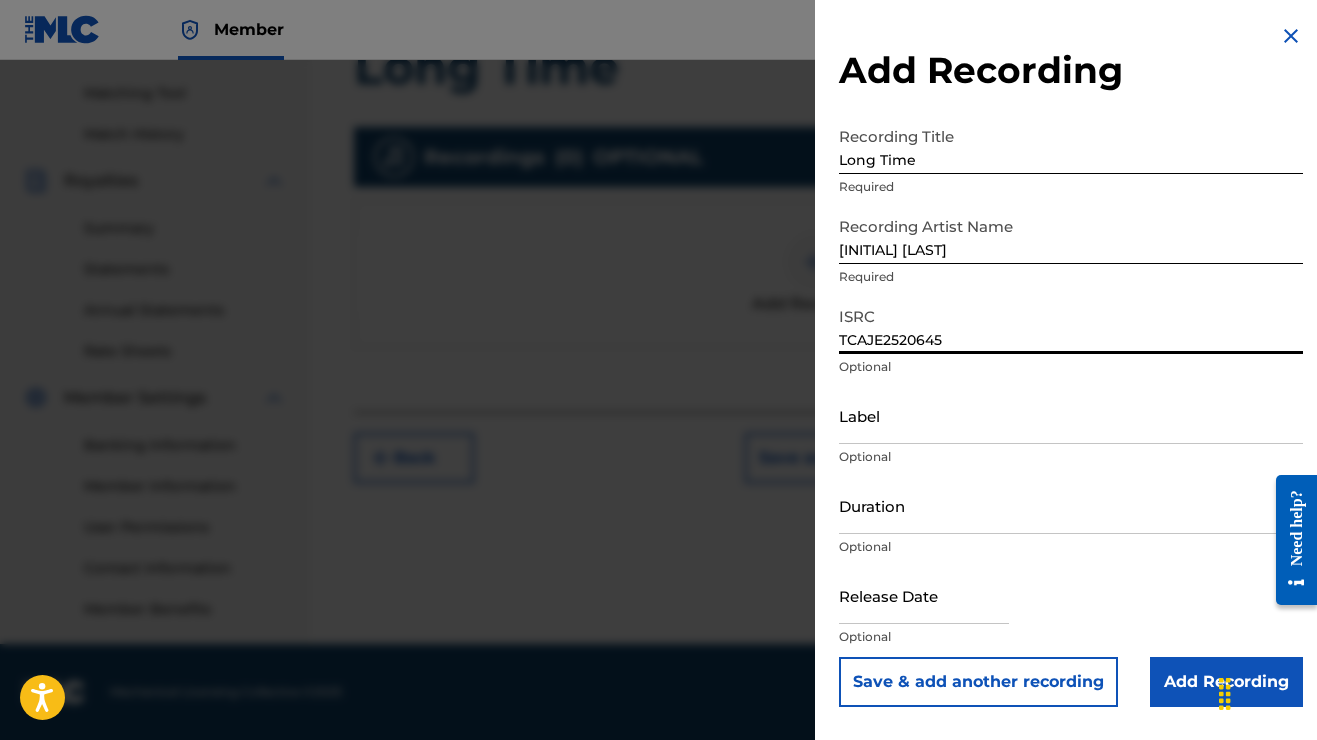 scroll, scrollTop: 500, scrollLeft: 0, axis: vertical 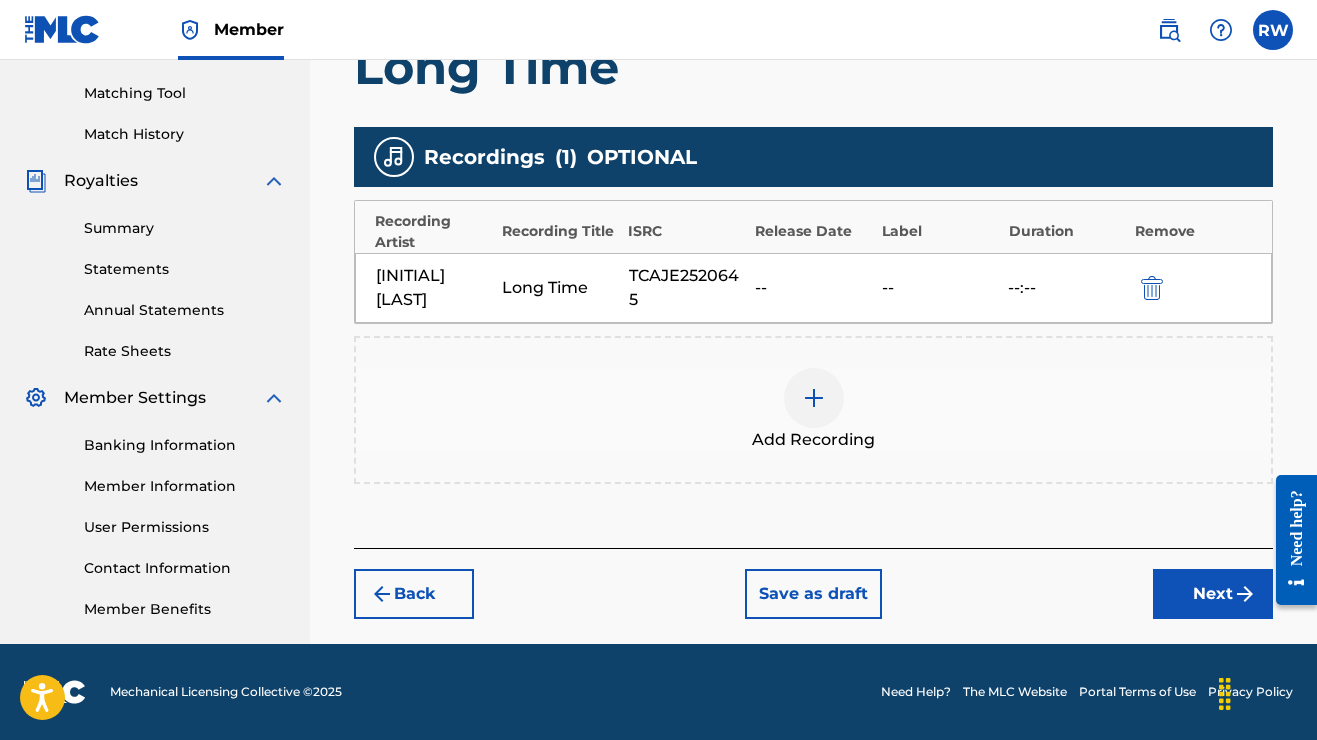 click on "Register Work Search Enter Work Details Add Writers Add Publishers & Shares Add Recording Review Add Recordings (Optional) Enter recording information for your work. Recording information is used during the automated matching process but does not guarantee matches. This information will not be visible once your work is accepted into your catalog, but the information is stored in the database. Please note: Multiple recordings may be matched to one work. Long Time Recordings ( 1 ) OPTIONAL Recording Artist Recording Title ISRC Release Date Label Duration Remove [FIRST] [MIDDLE] Long Time TCAJE2520645 -- -- --:-- Add Recording Back Save as draft Next" at bounding box center (813, 124) 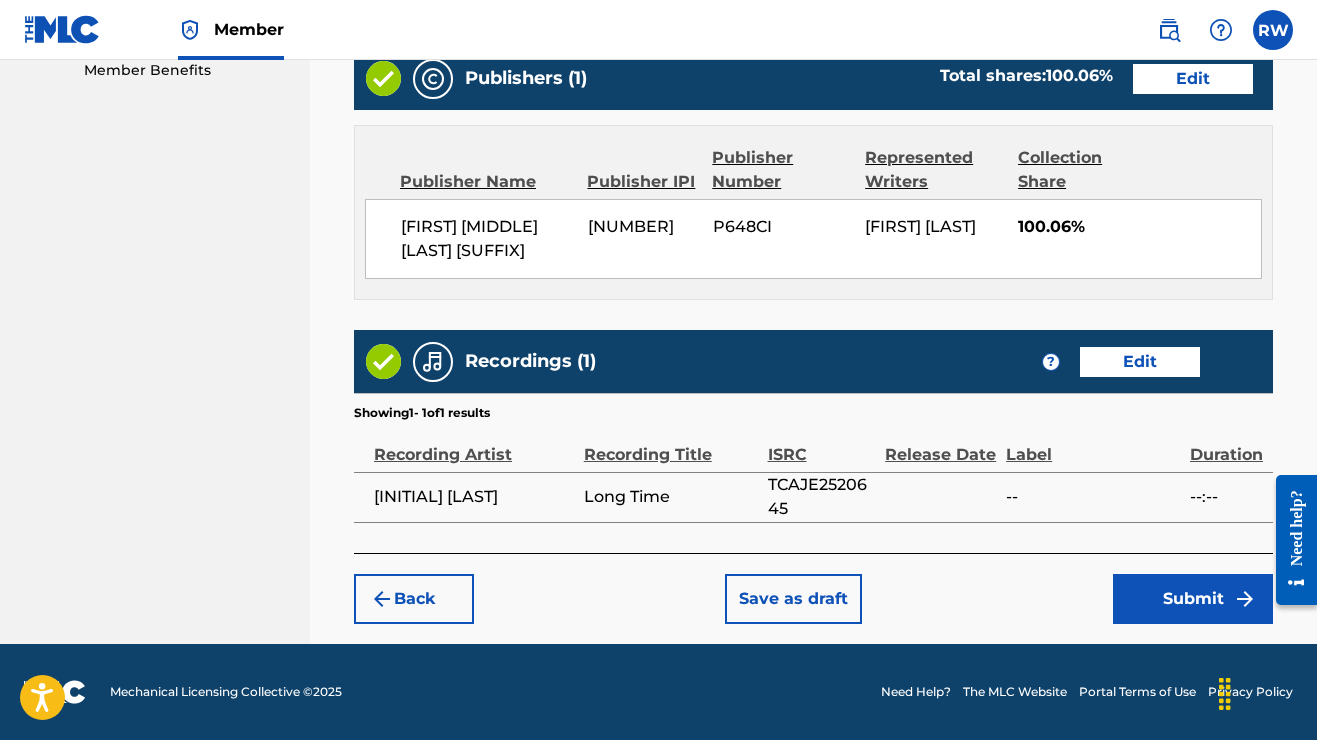 scroll, scrollTop: 1038, scrollLeft: 0, axis: vertical 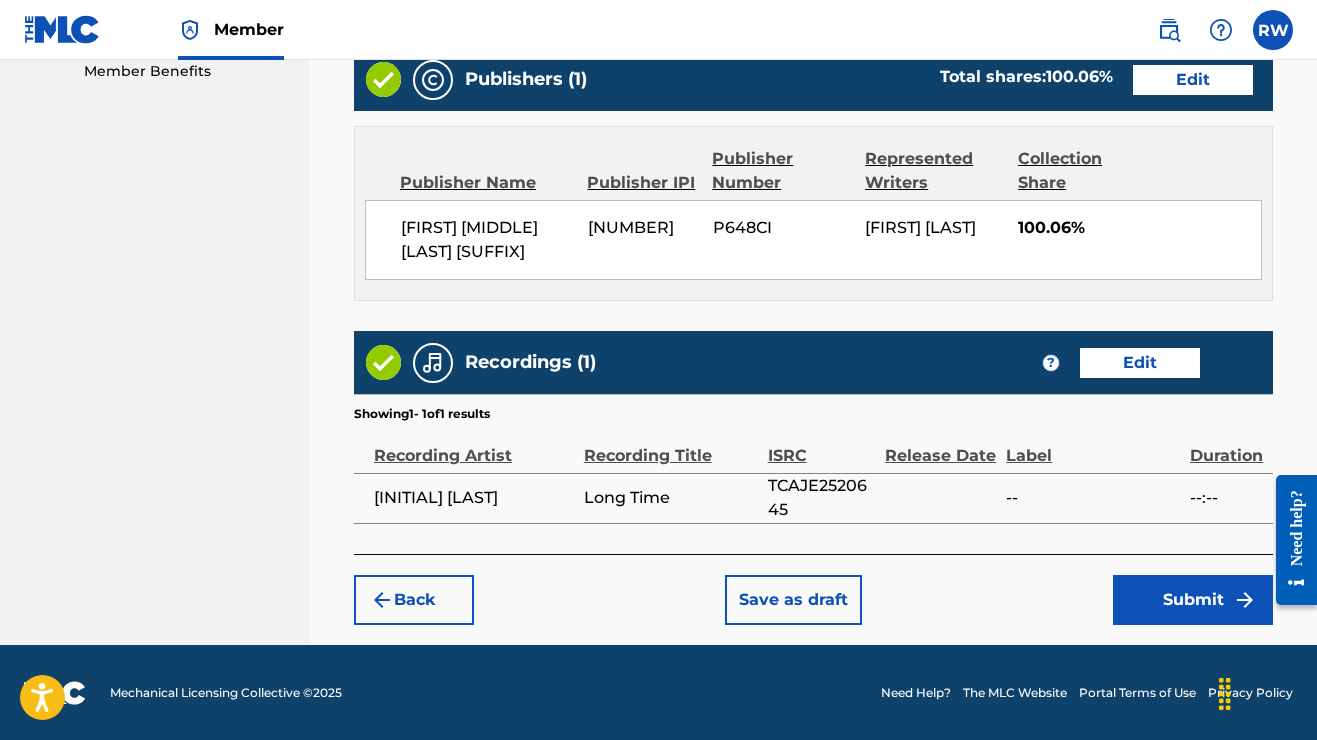 click on "Submit" at bounding box center [1193, 600] 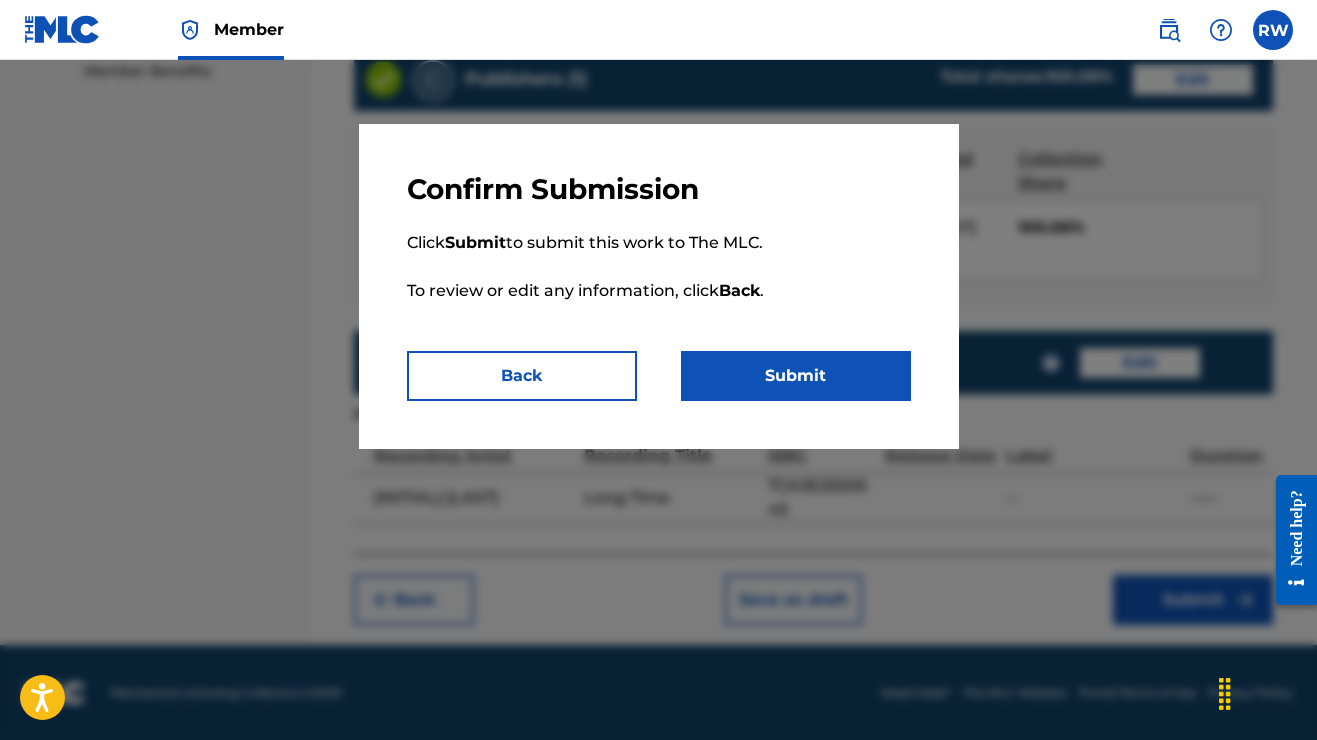 click on "Submit" at bounding box center [796, 376] 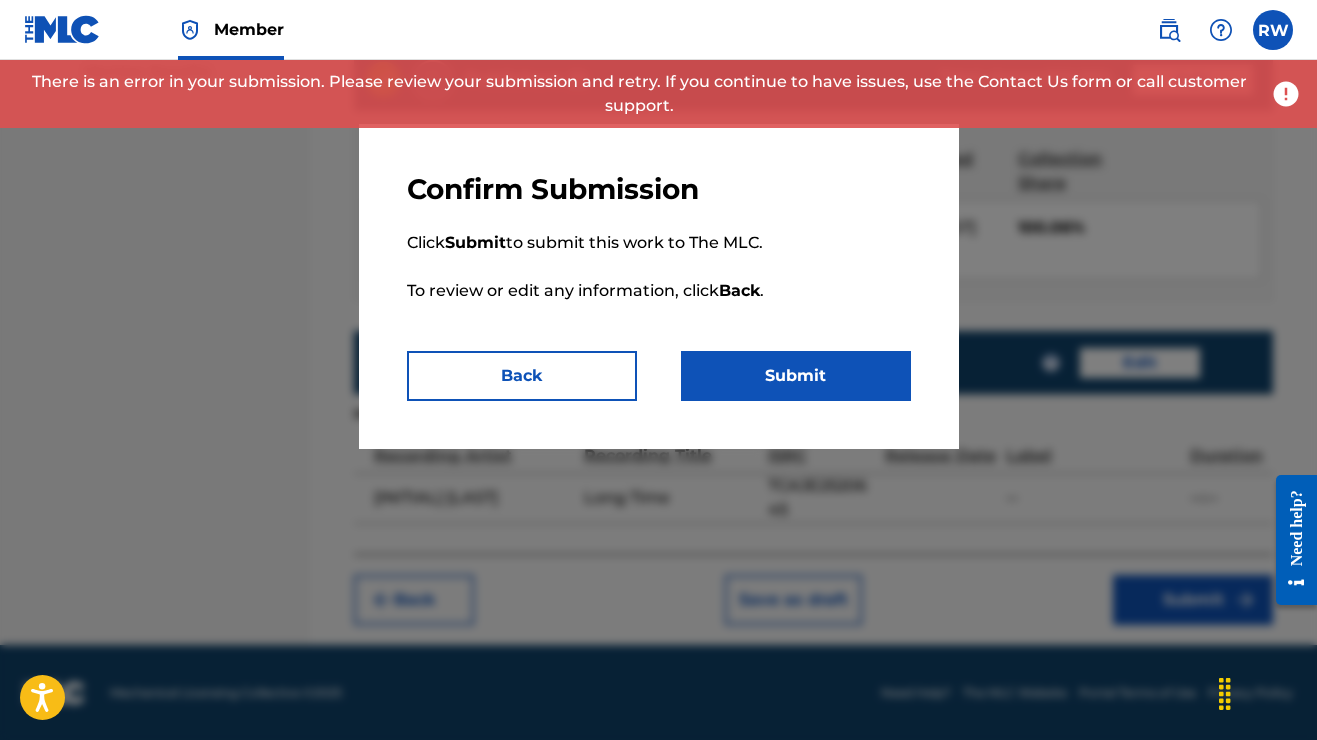 click on "Submit" at bounding box center (796, 376) 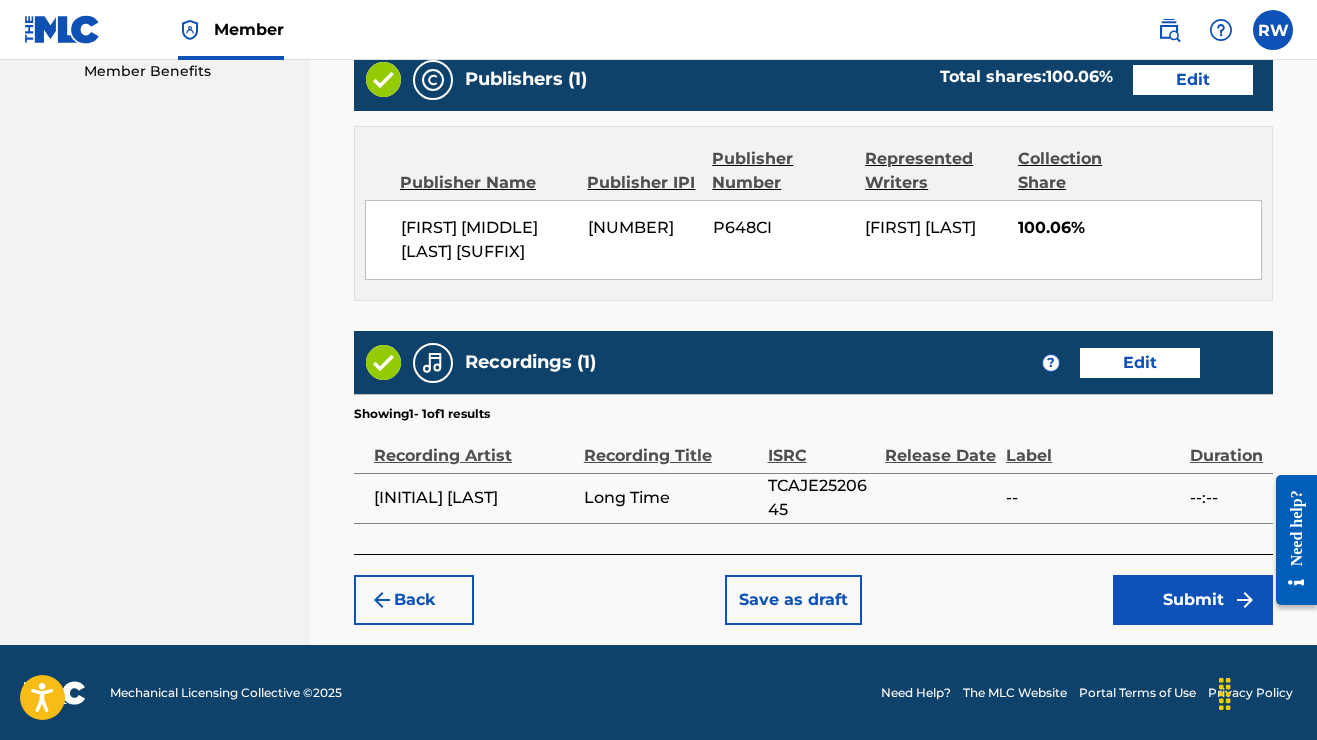 click on "Submit" at bounding box center (1193, 600) 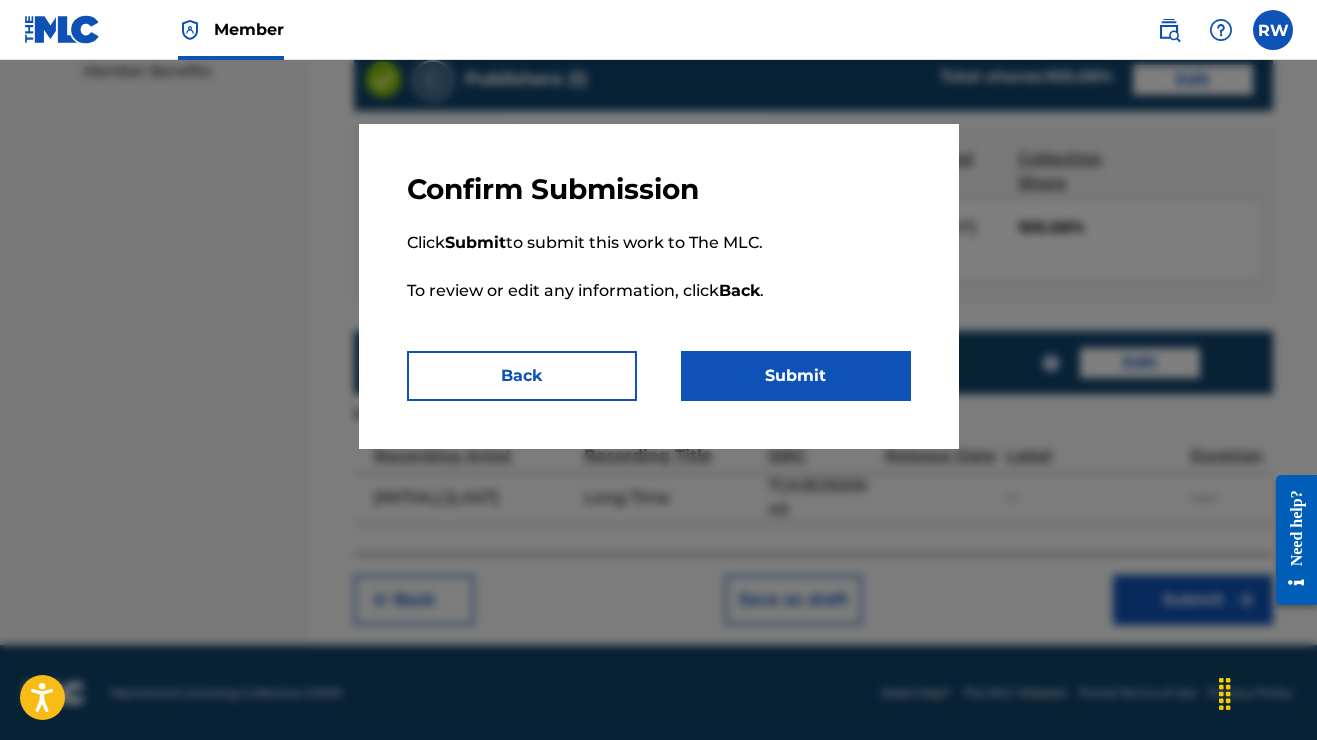 click on "Submit" at bounding box center [796, 376] 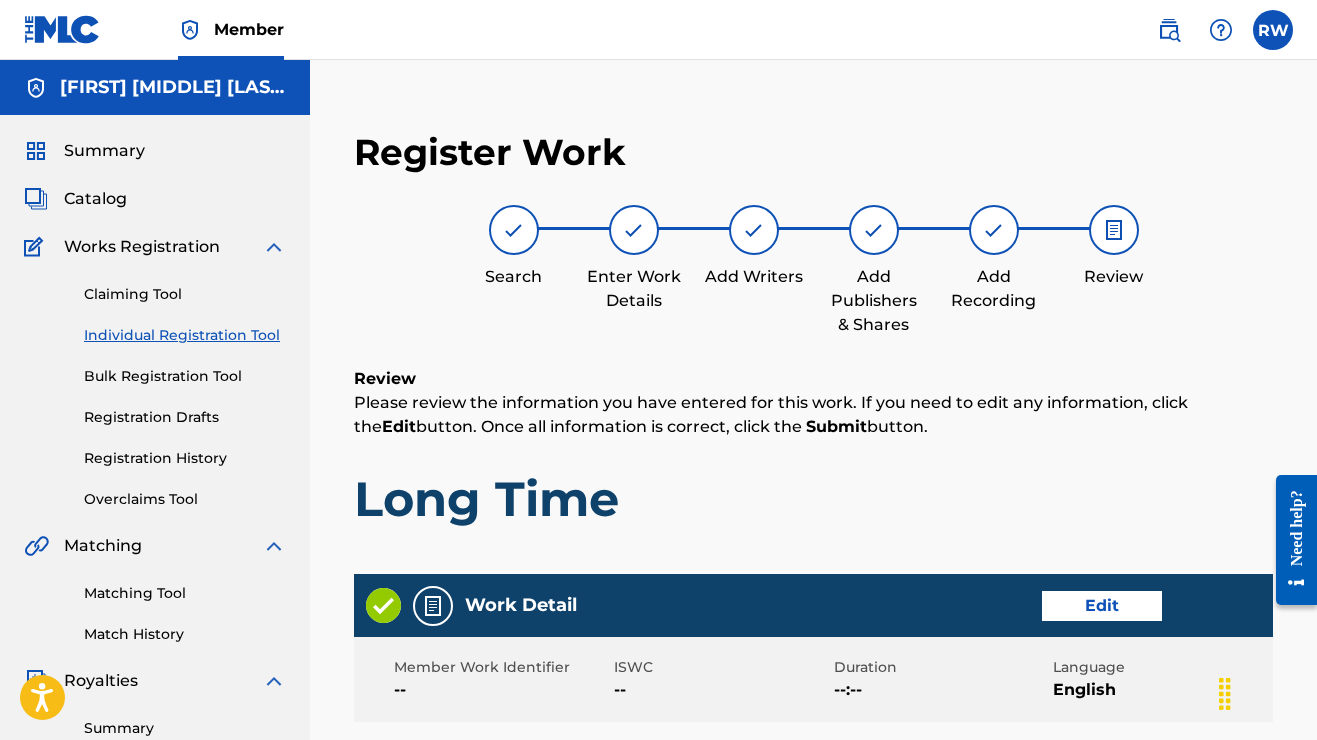 scroll, scrollTop: 0, scrollLeft: 0, axis: both 